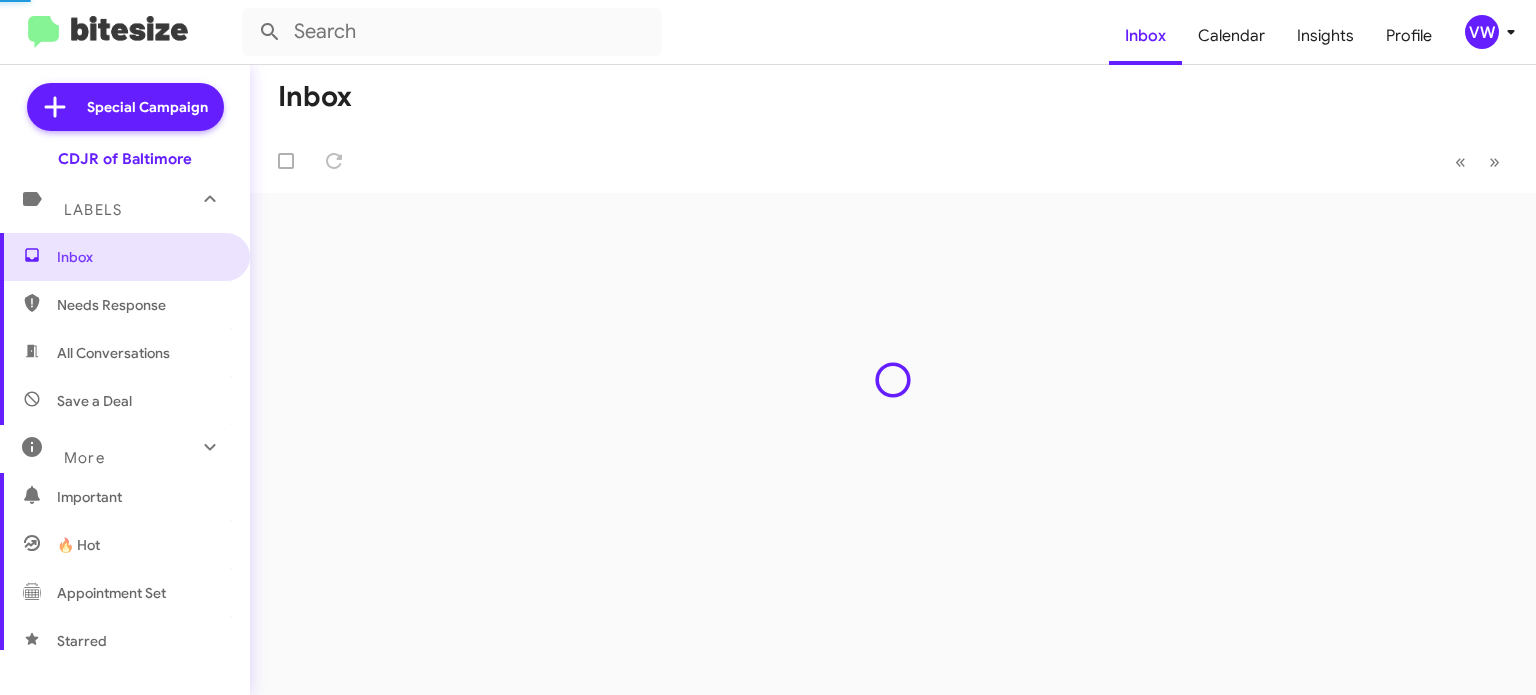 scroll, scrollTop: 0, scrollLeft: 0, axis: both 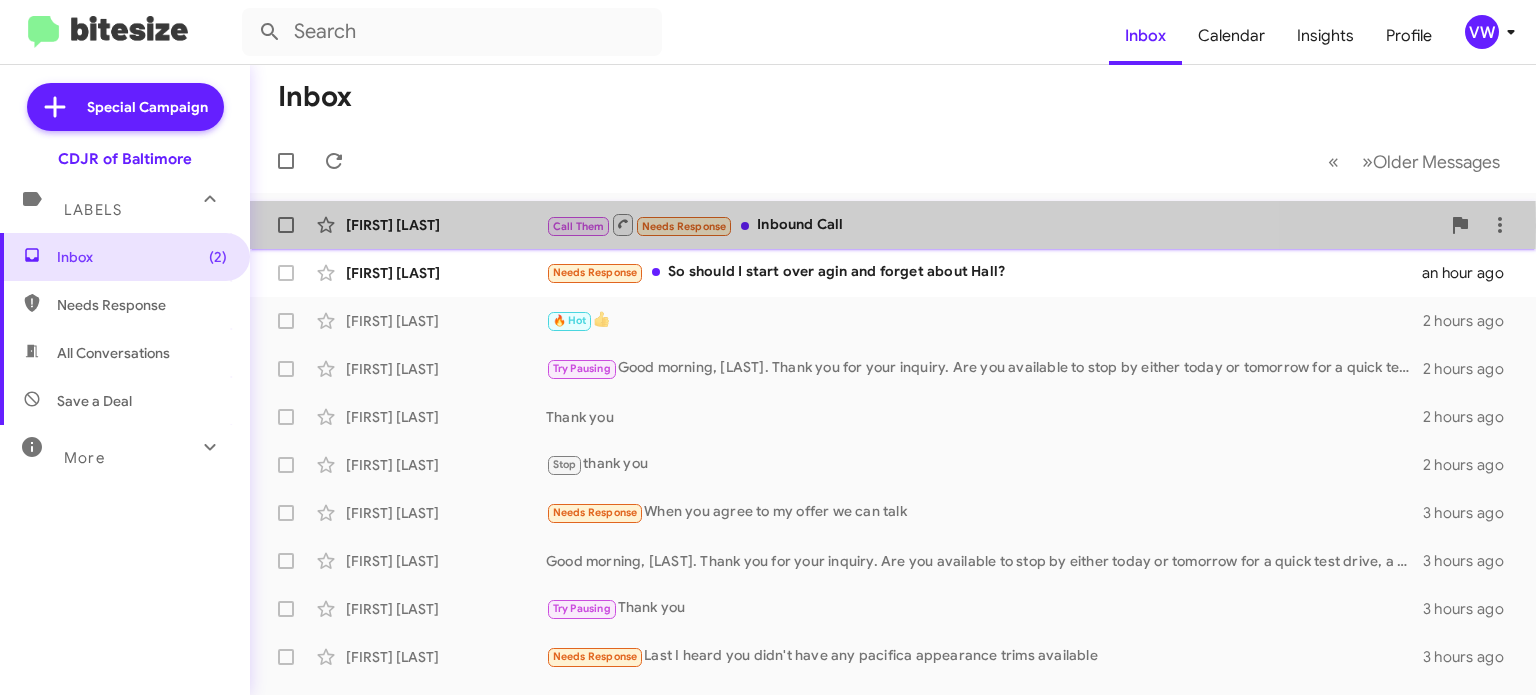 click on "Needs Response" 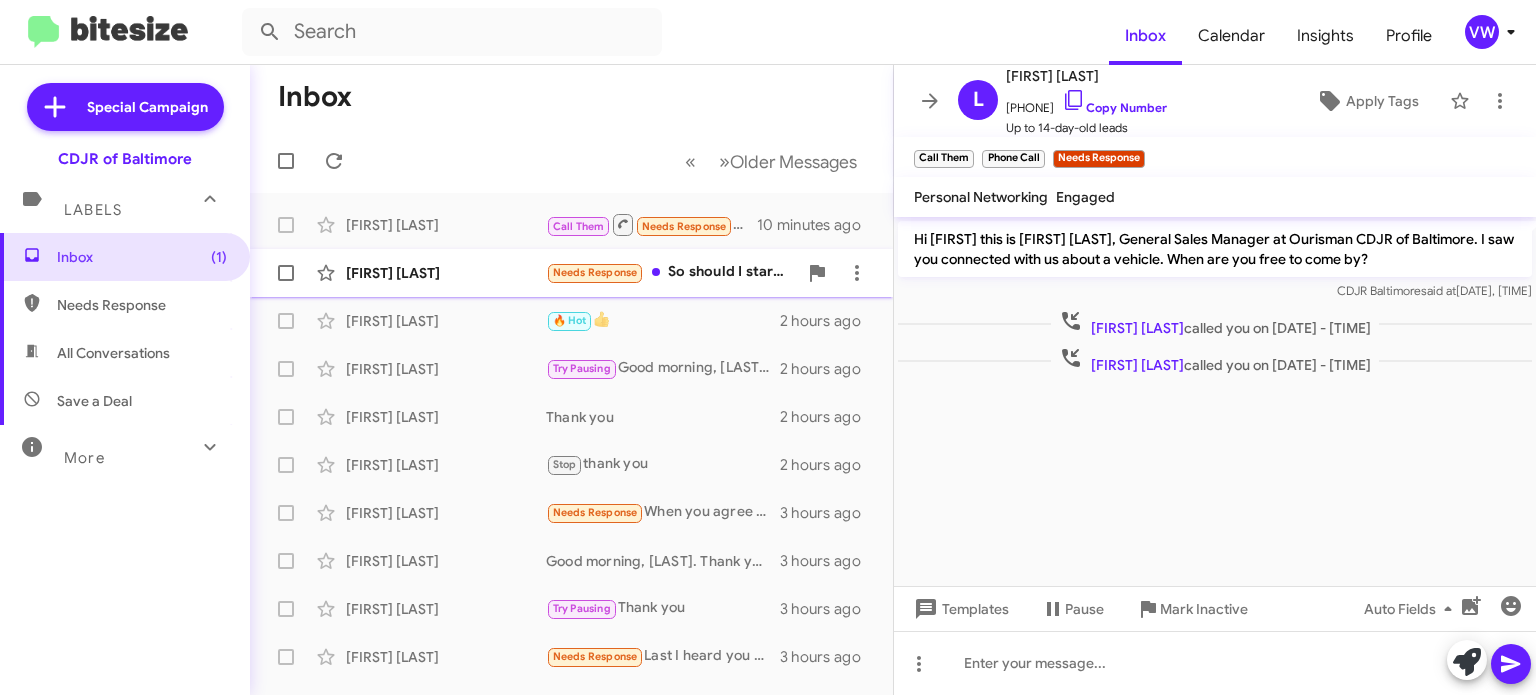 click on "Needs Response" 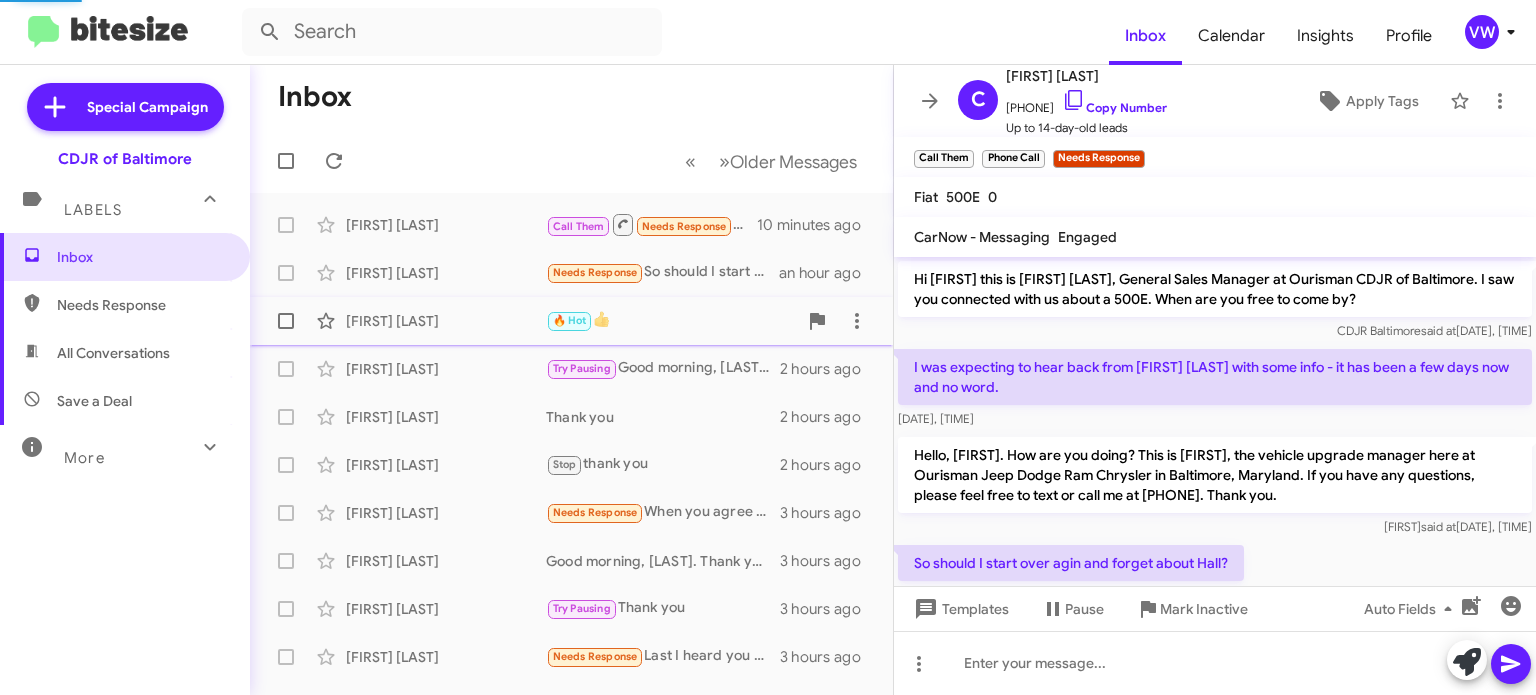 scroll, scrollTop: 42, scrollLeft: 0, axis: vertical 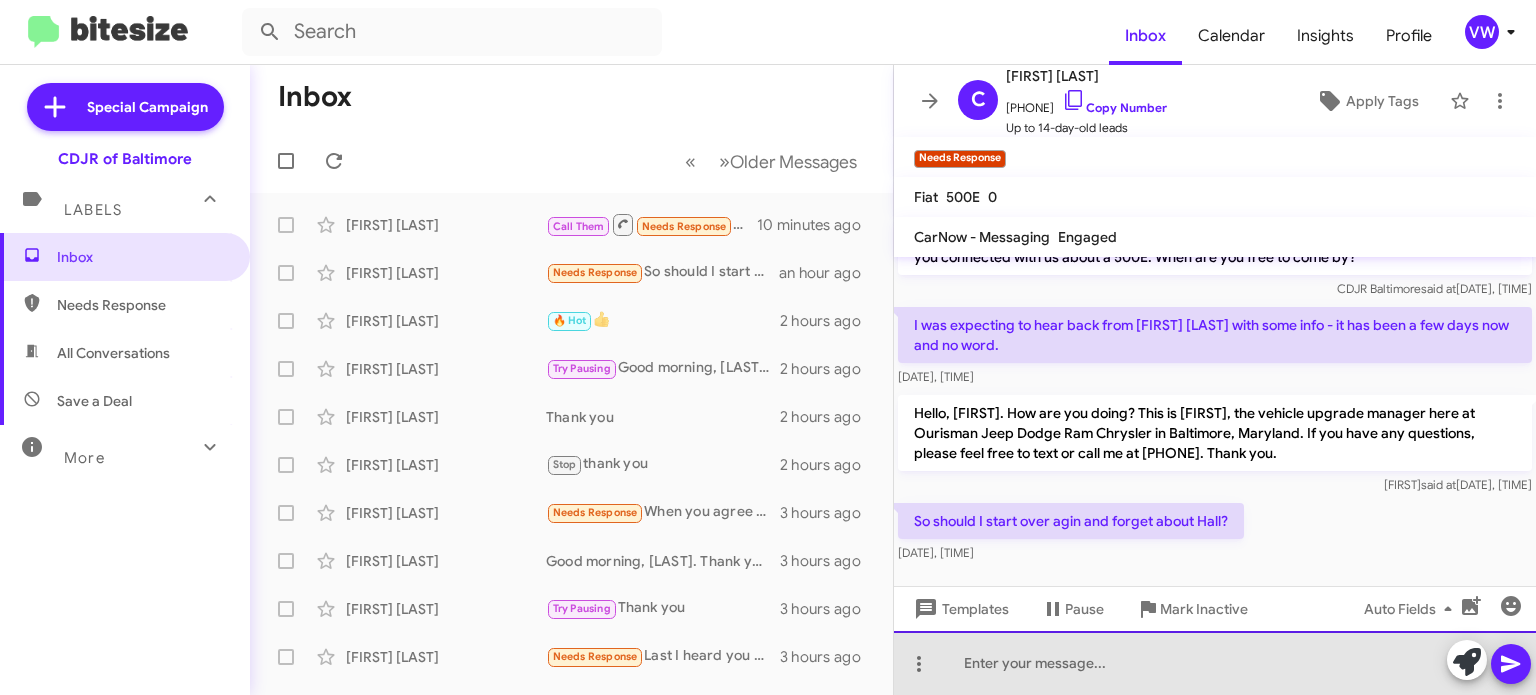 click 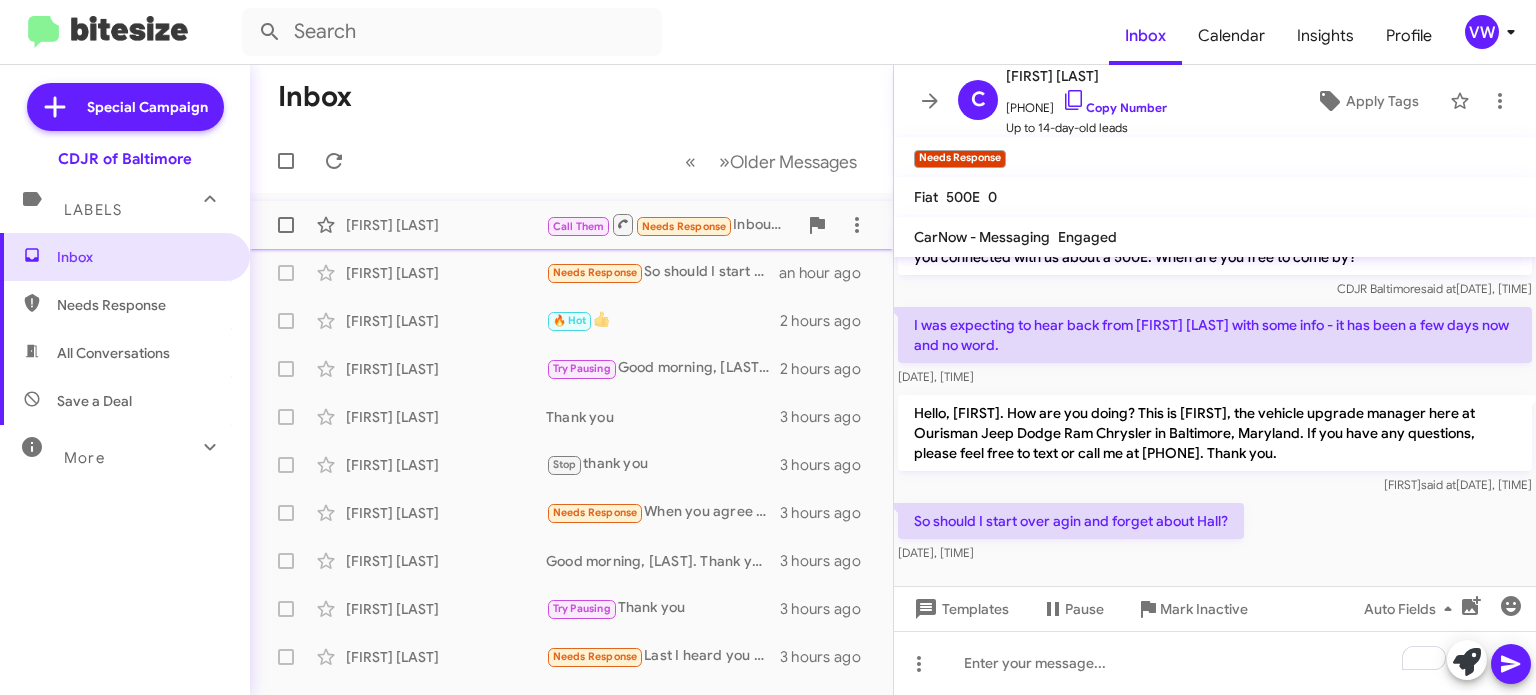 click on "Needs Response" 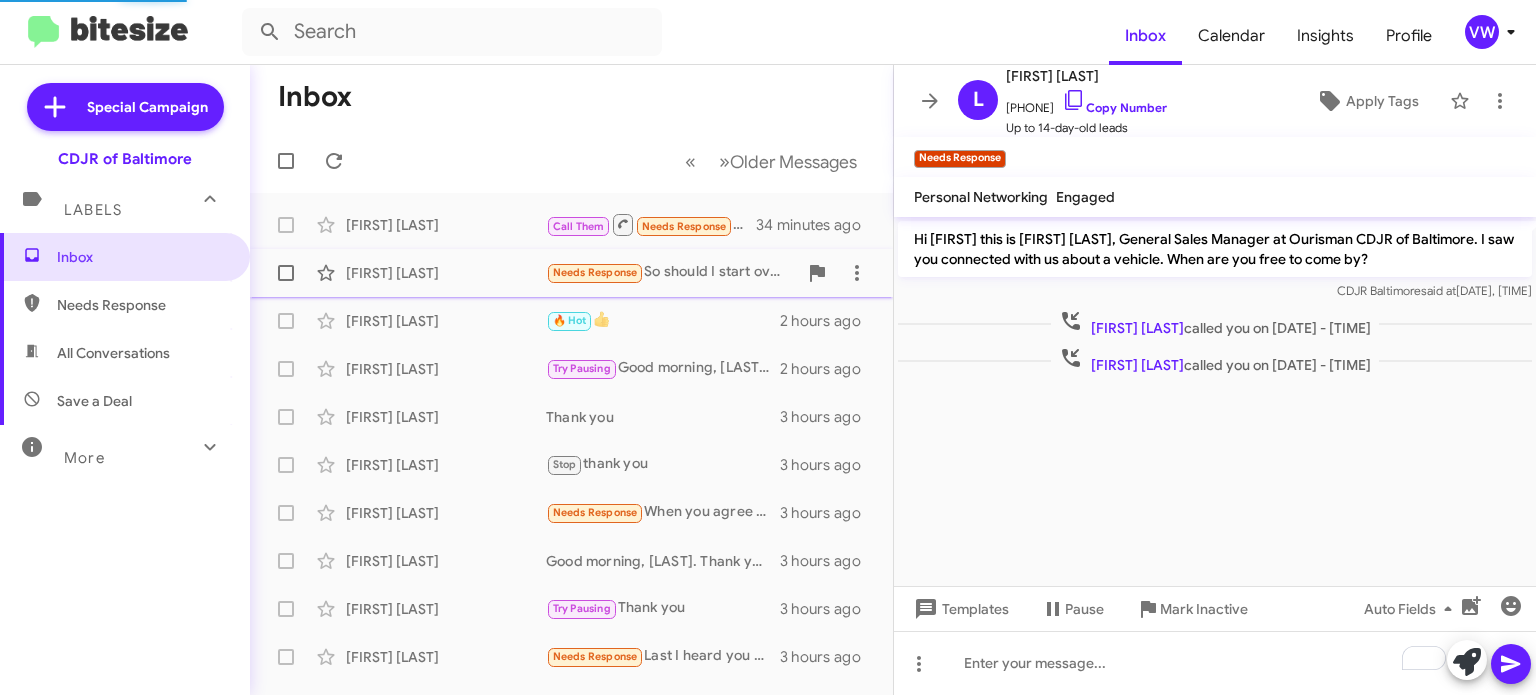 scroll, scrollTop: 0, scrollLeft: 0, axis: both 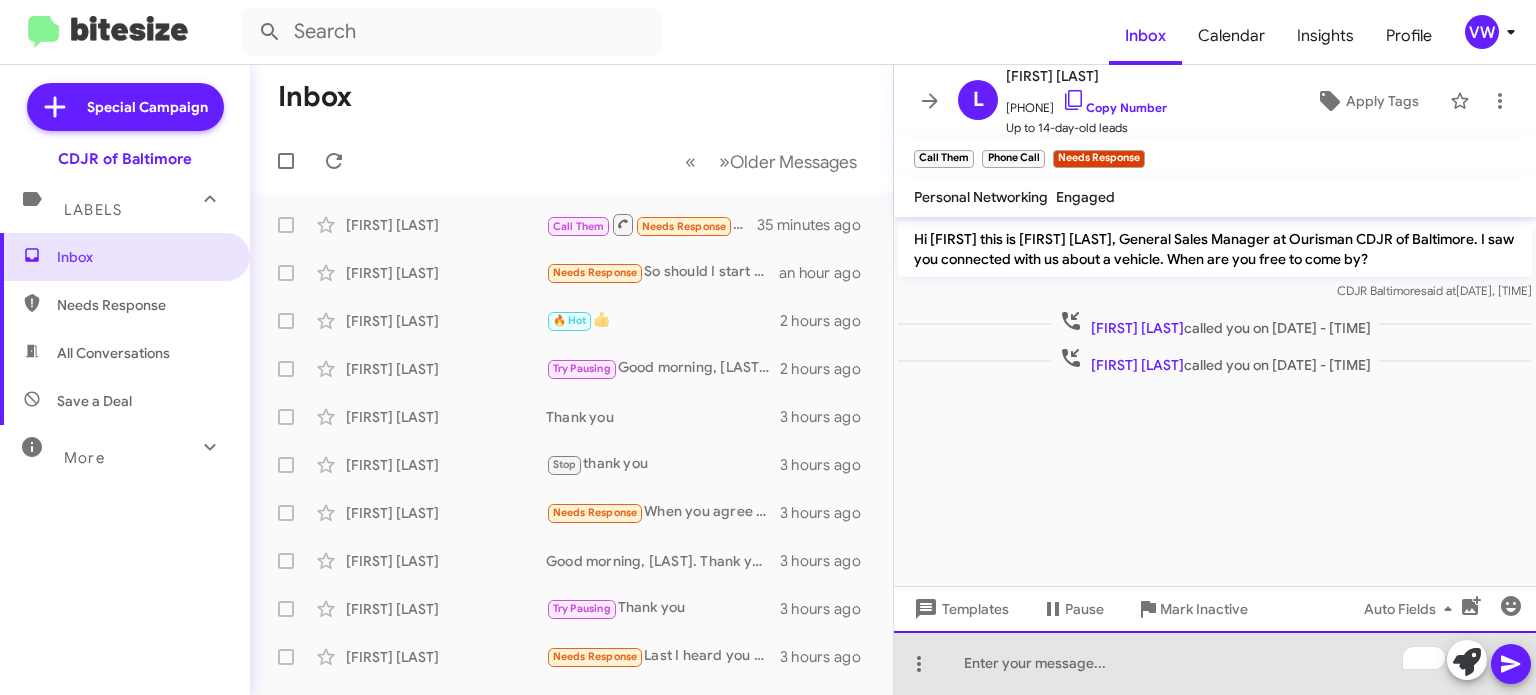 click 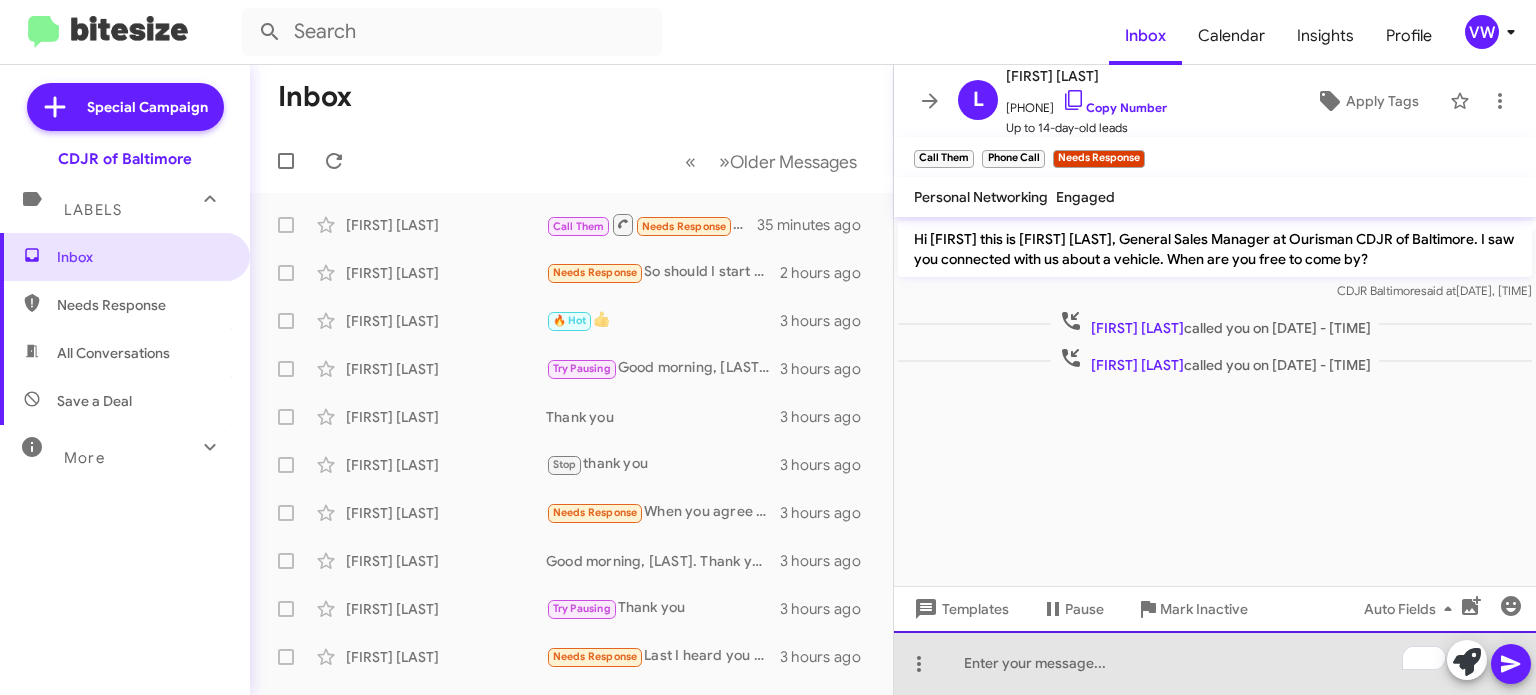 paste 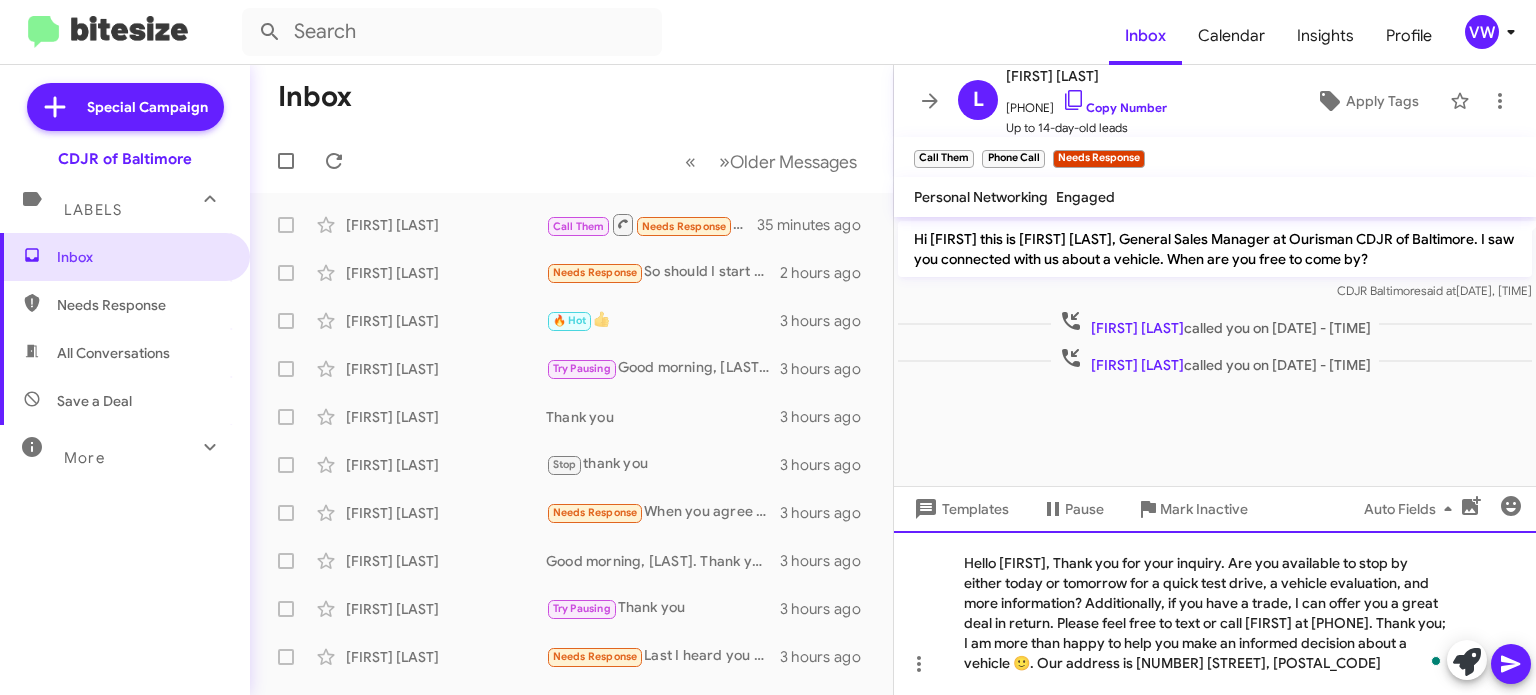 click on "Hello [FIRST], Thank you for your inquiry. Are you available to stop by either today or tomorrow for a quick test drive, a vehicle evaluation, and more information? Additionally, if you have a trade, I can offer you a great deal in return. Please feel free to text or call [FIRST] at [PHONE]. Thank you; I am more than happy to help you make an informed decision about a vehicle 🙂. Our address is [NUMBER] [STREET], [POSTAL_CODE]" 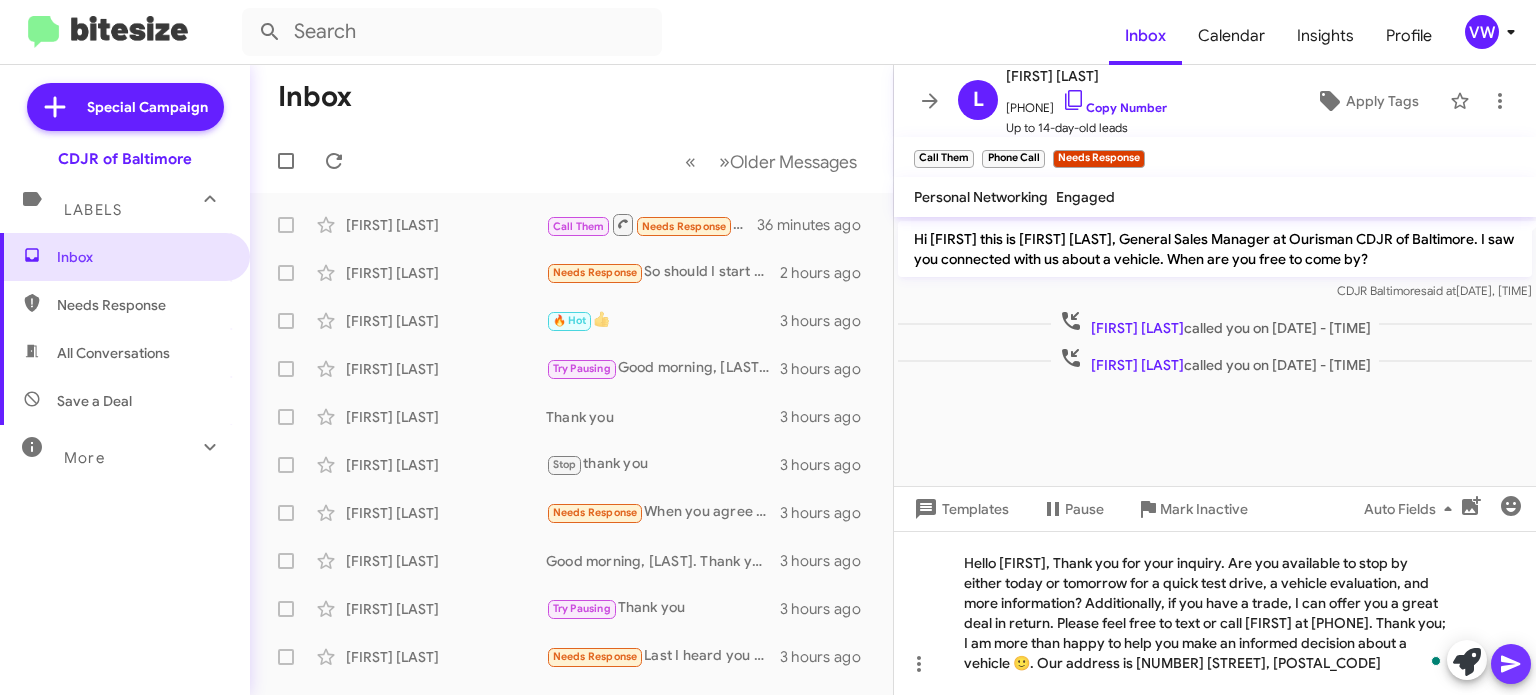 click 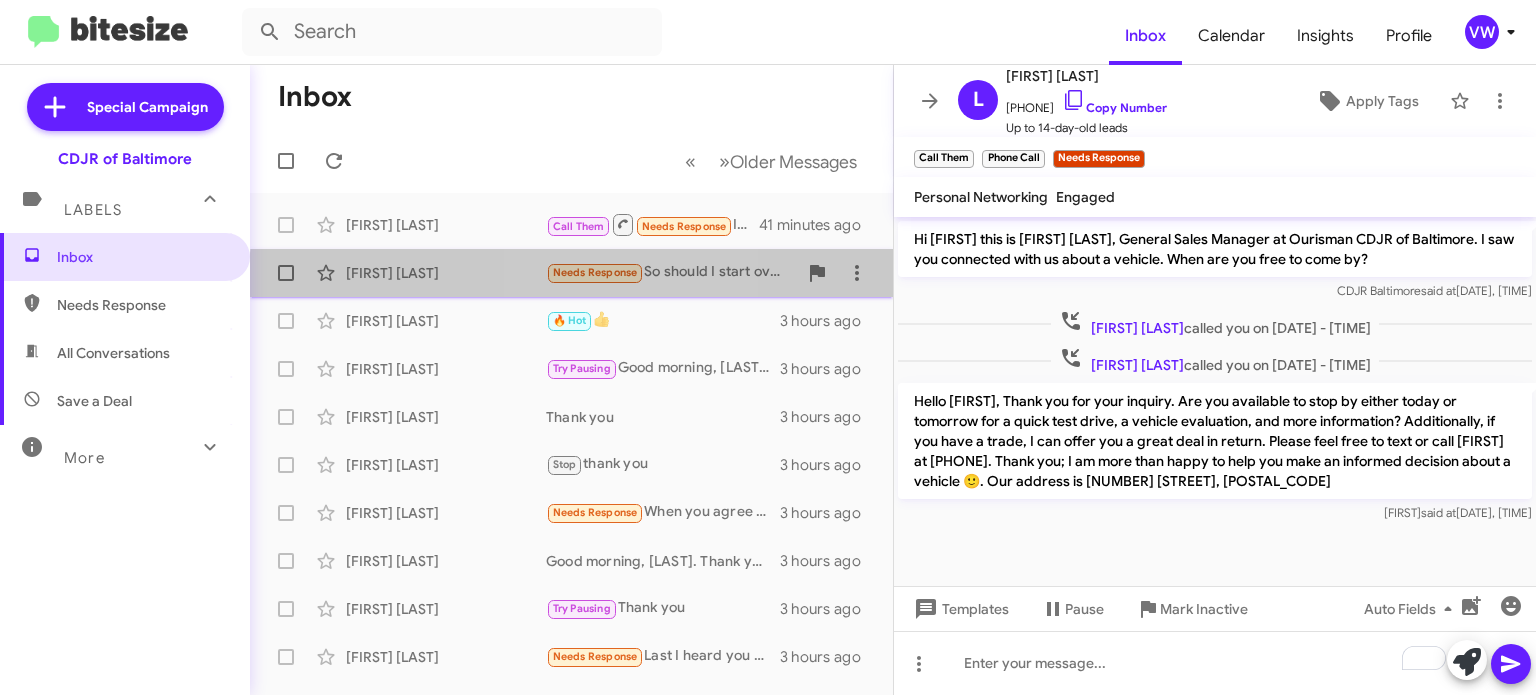 click on "Needs Response" 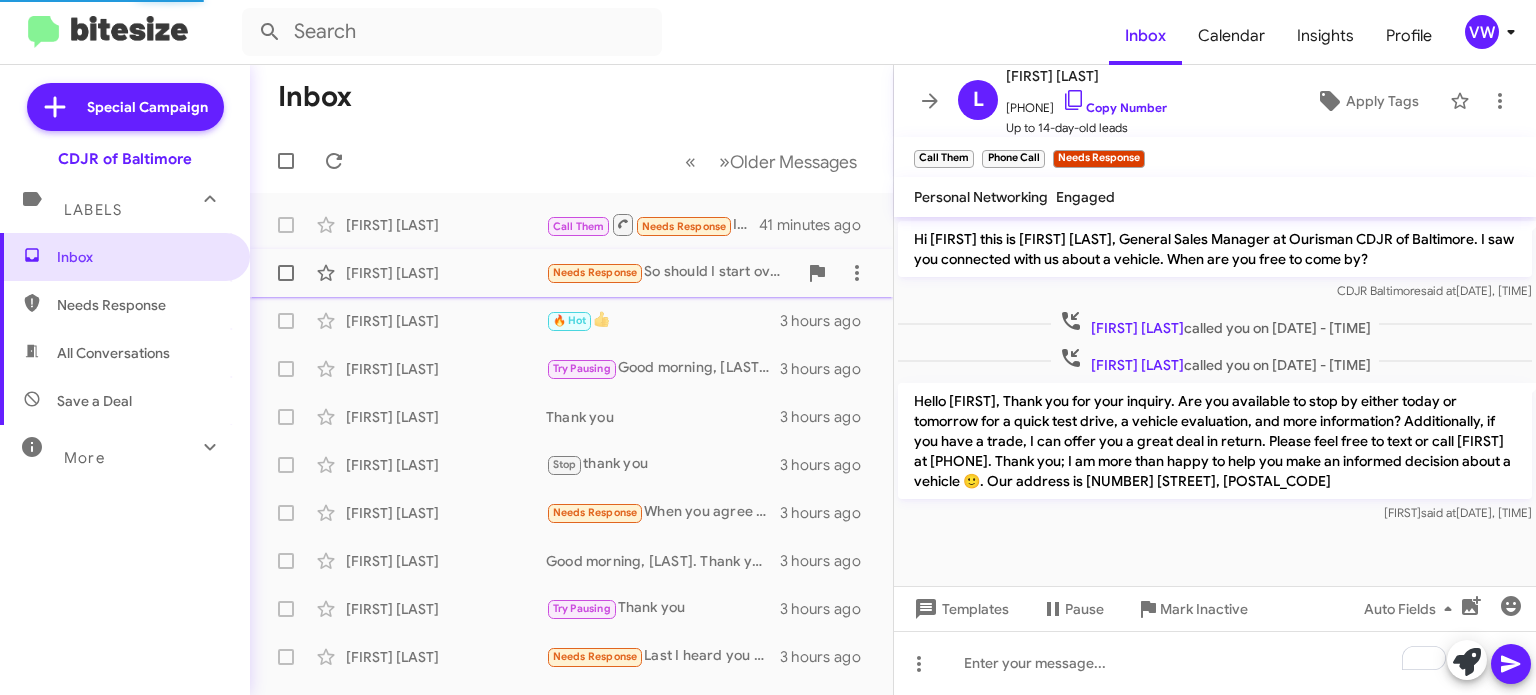 scroll, scrollTop: 42, scrollLeft: 0, axis: vertical 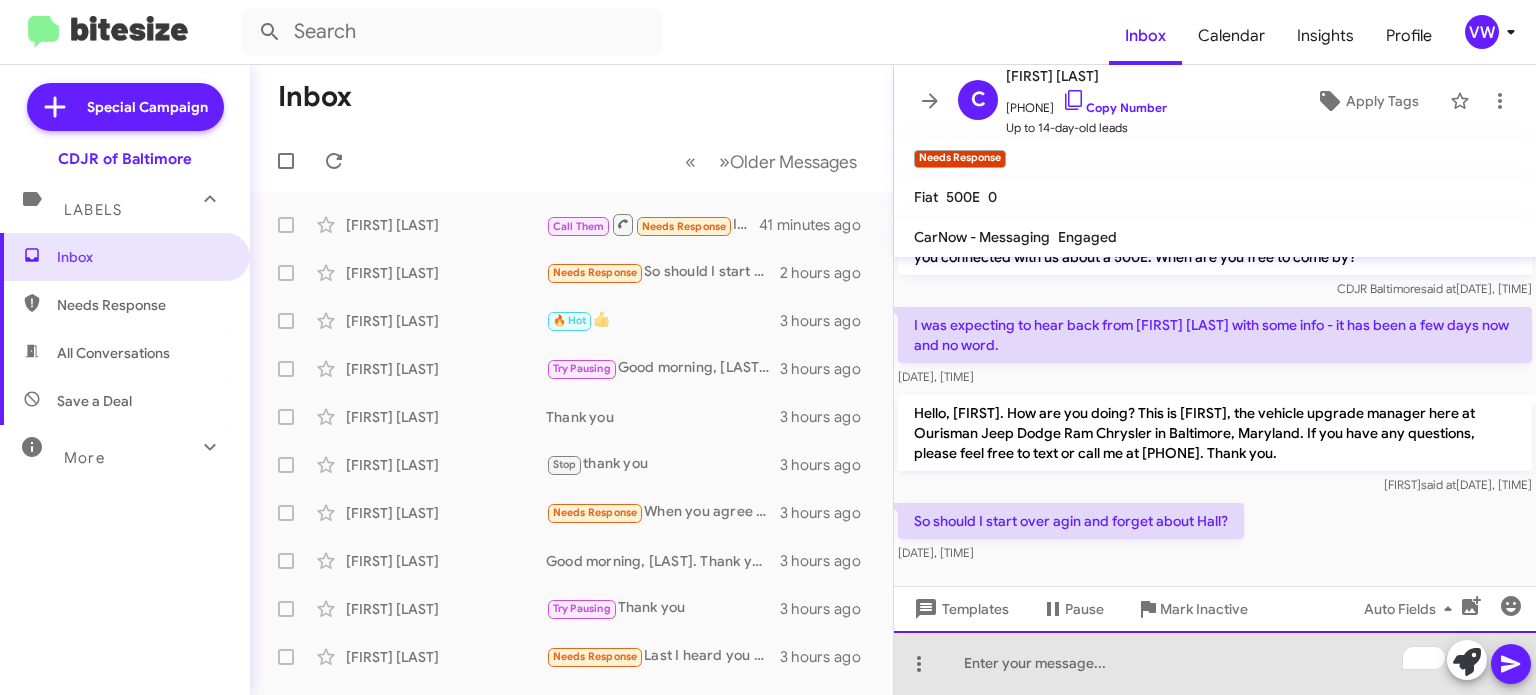 click 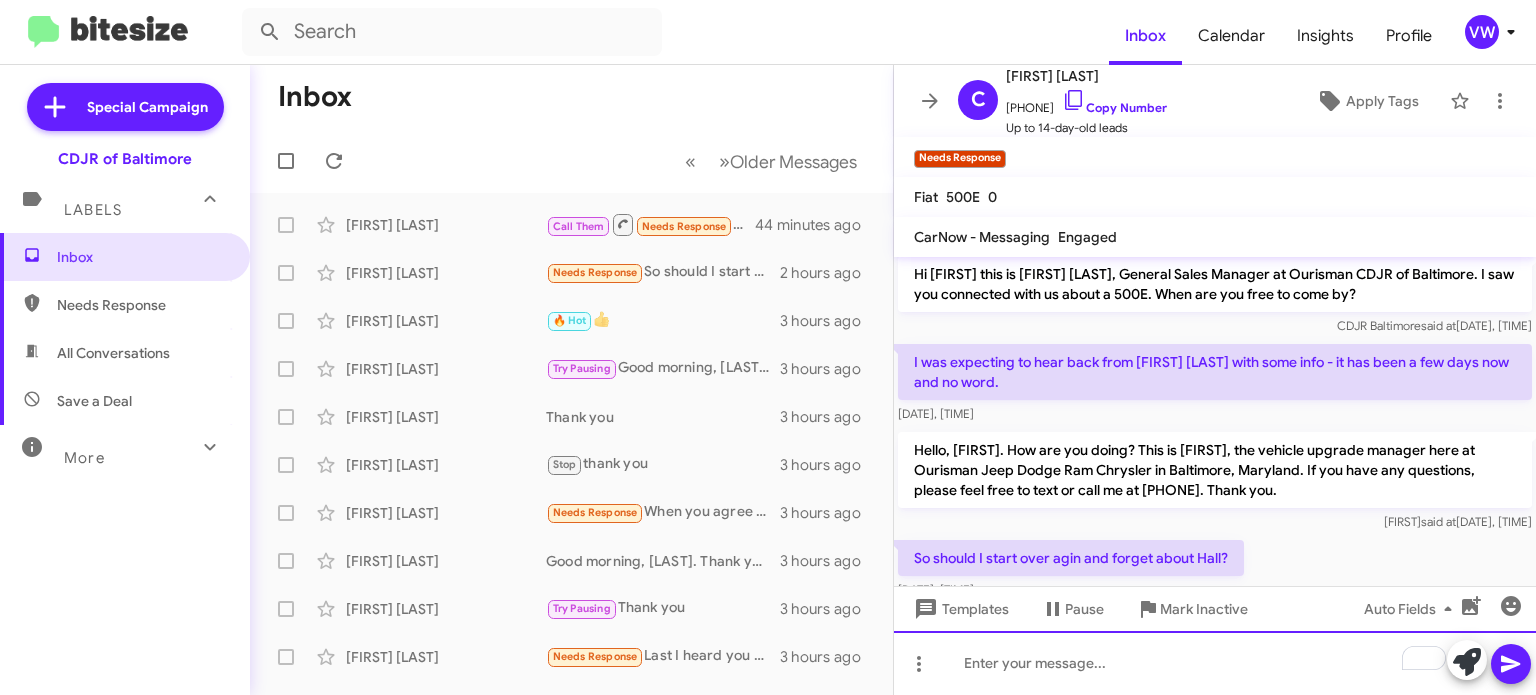 scroll, scrollTop: 10, scrollLeft: 0, axis: vertical 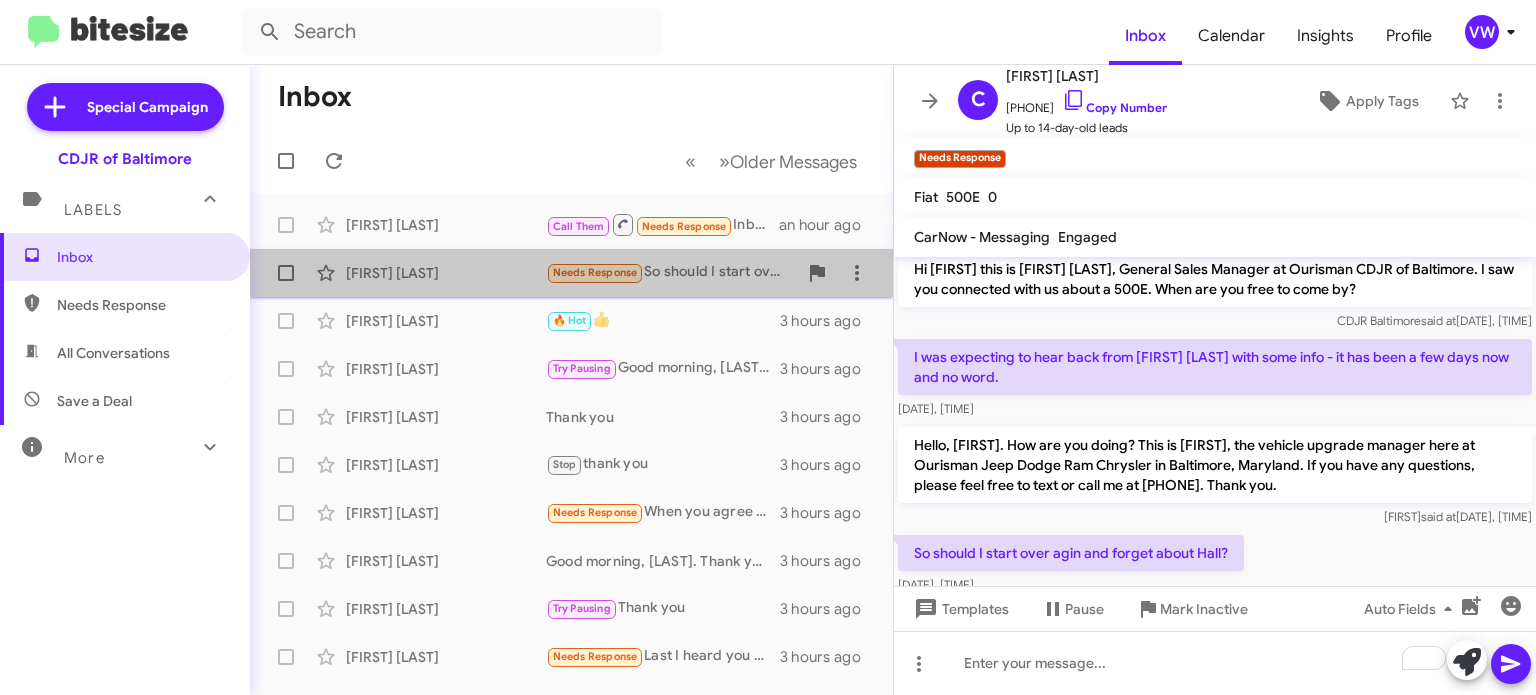 click on "Needs Response" 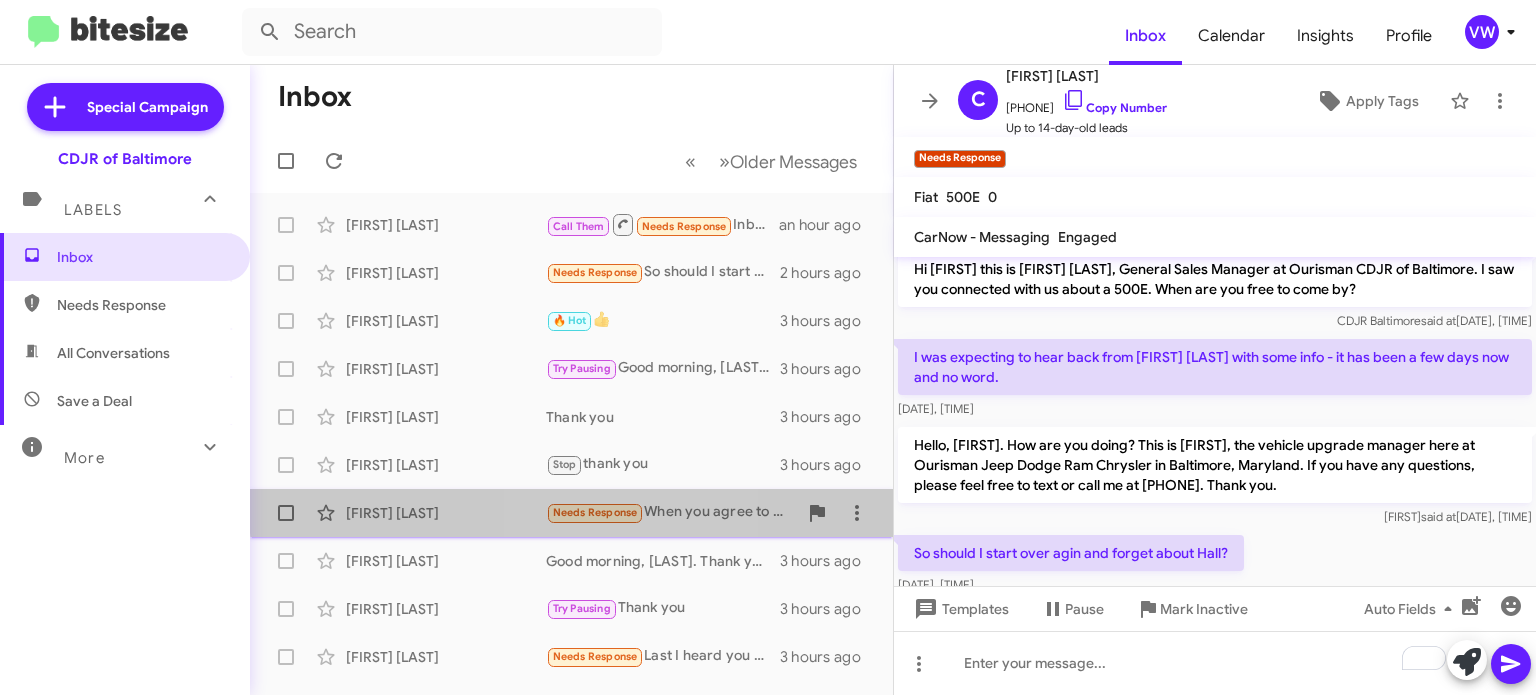 click on "Needs Response" 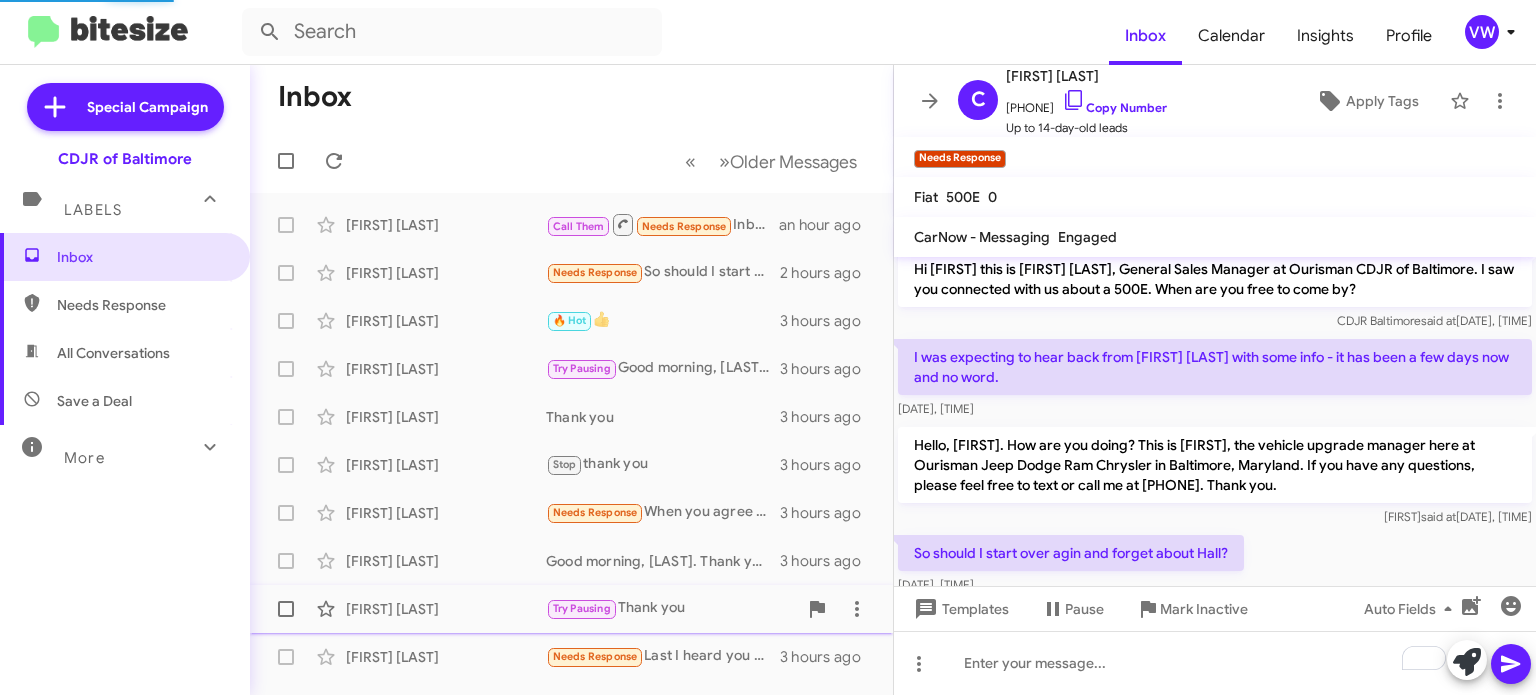scroll, scrollTop: 0, scrollLeft: 0, axis: both 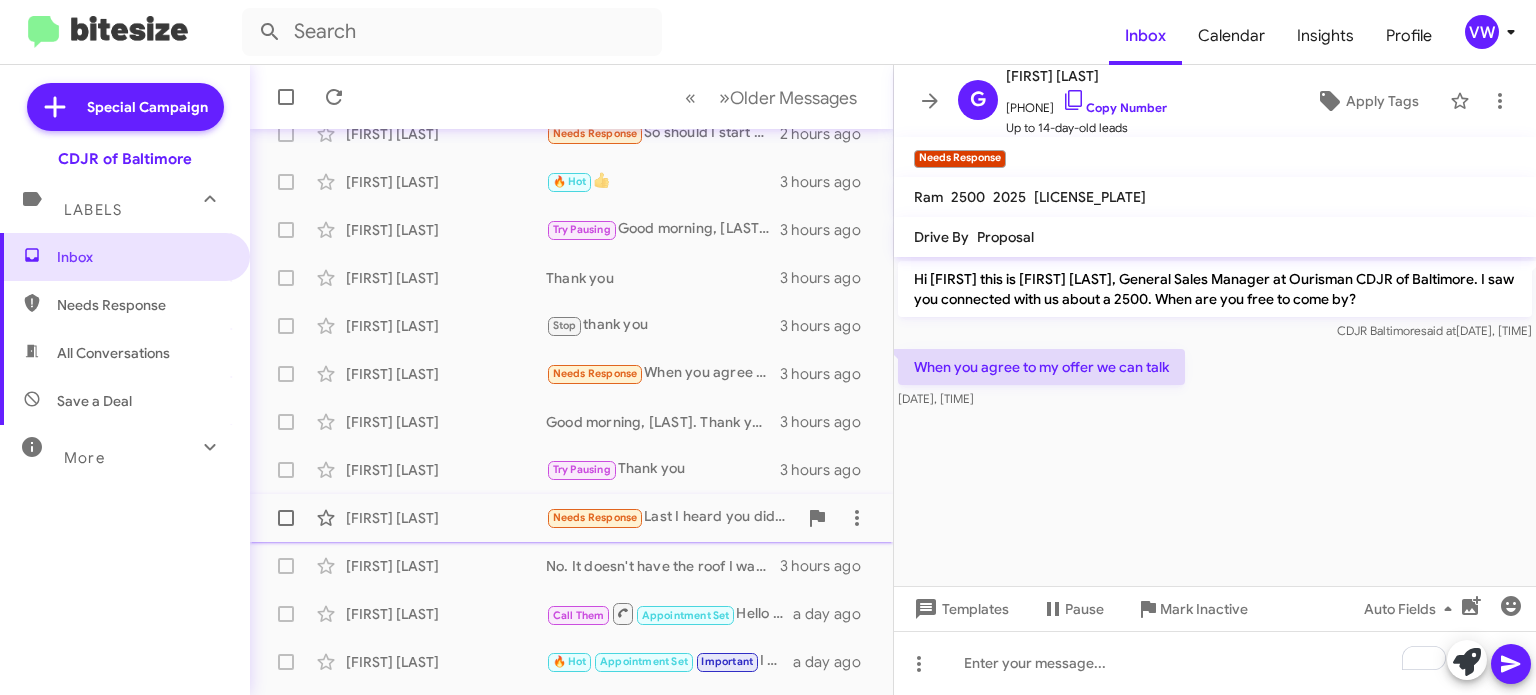 click on "Needs Response" 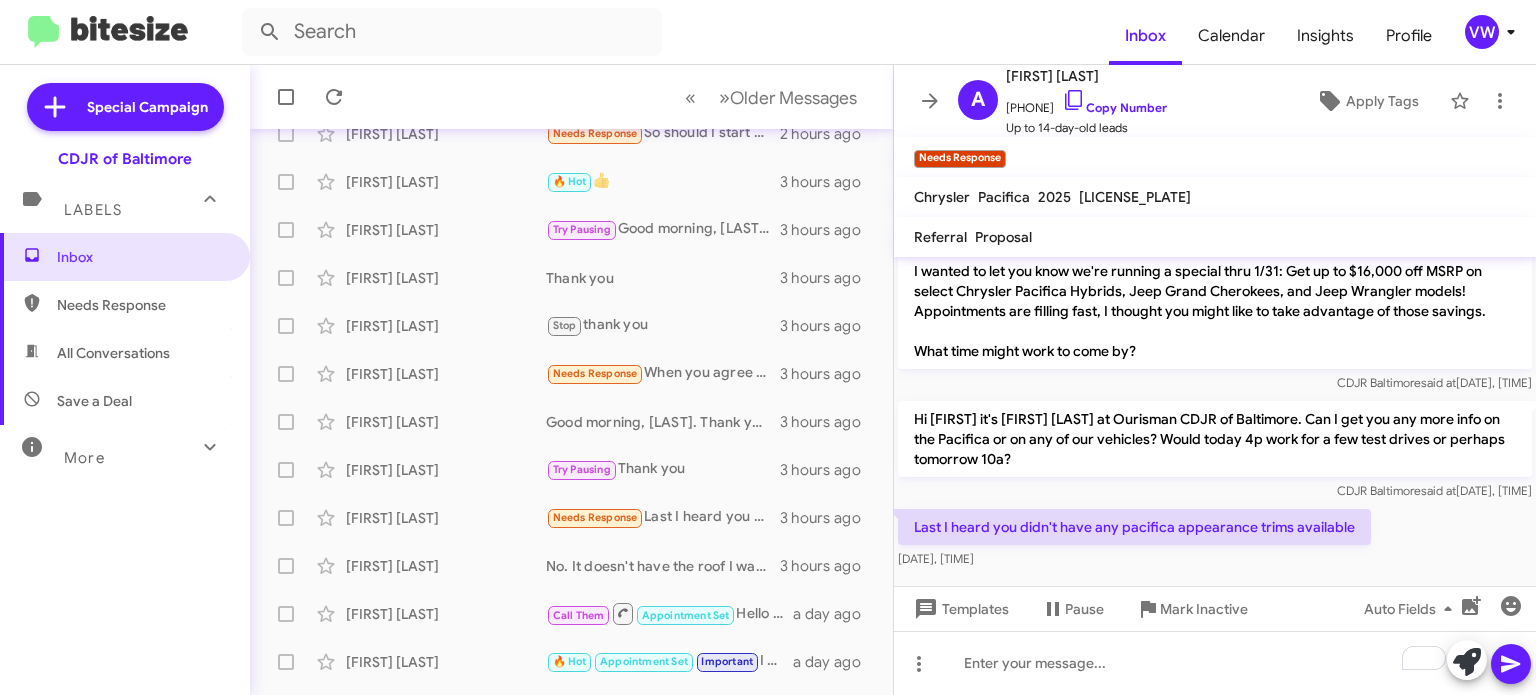 scroll, scrollTop: 69, scrollLeft: 0, axis: vertical 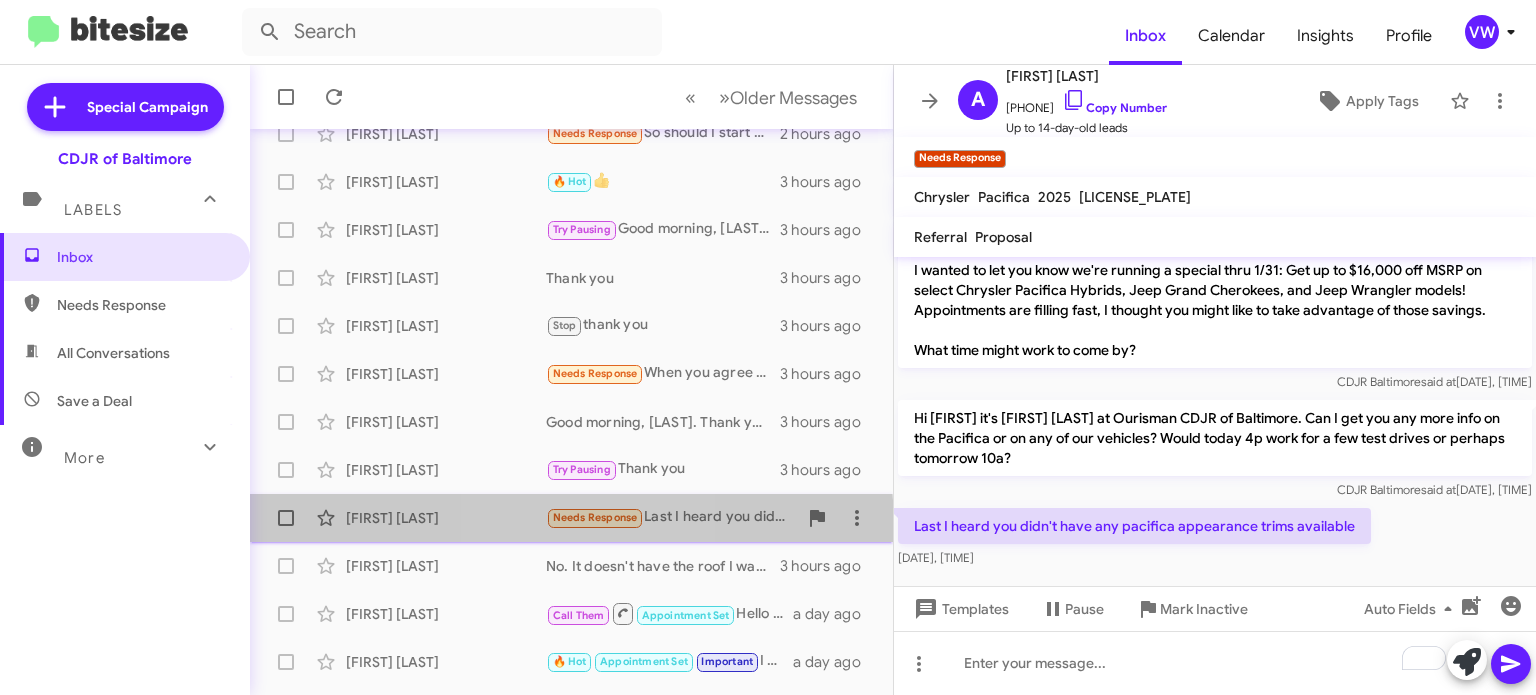 click on "Needs Response" 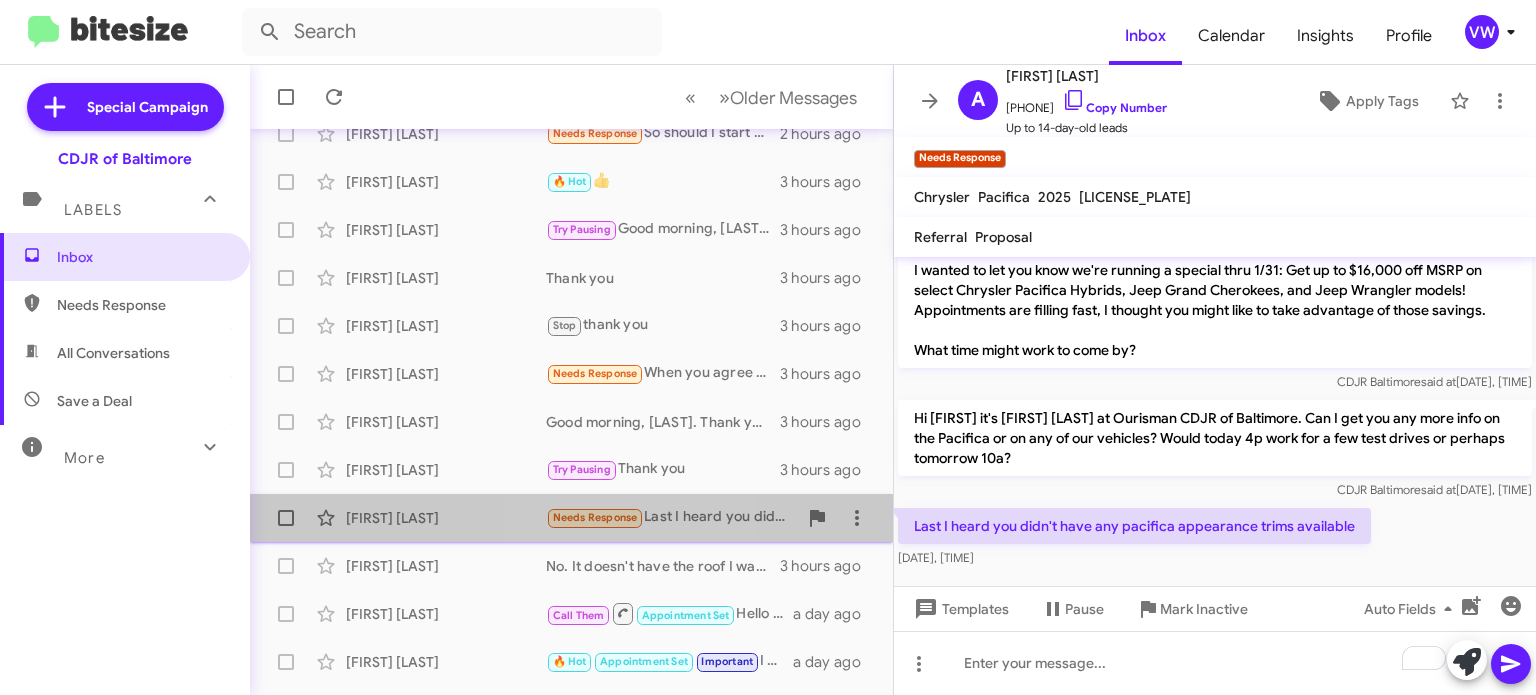 drag, startPoint x: 596, startPoint y: 520, endPoint x: 653, endPoint y: 506, distance: 58.694122 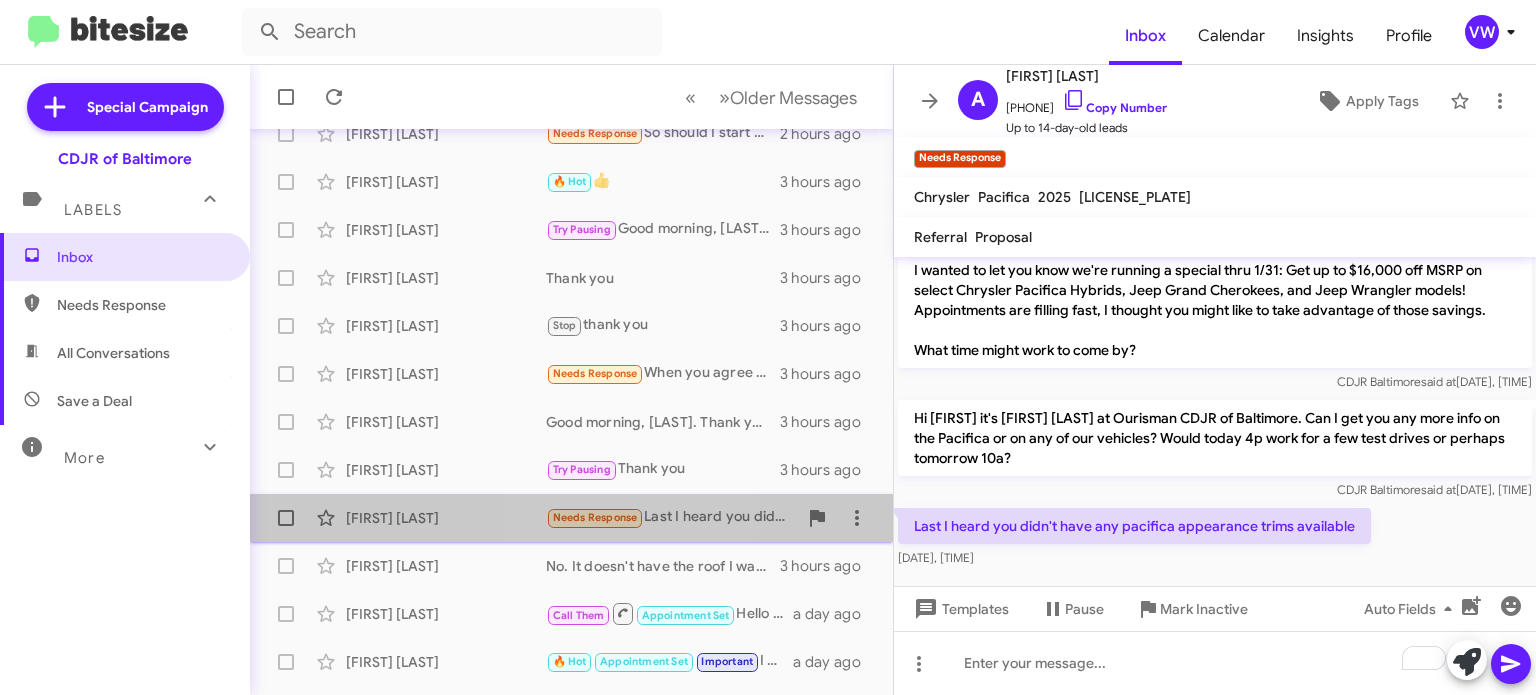click on "Needs Response" 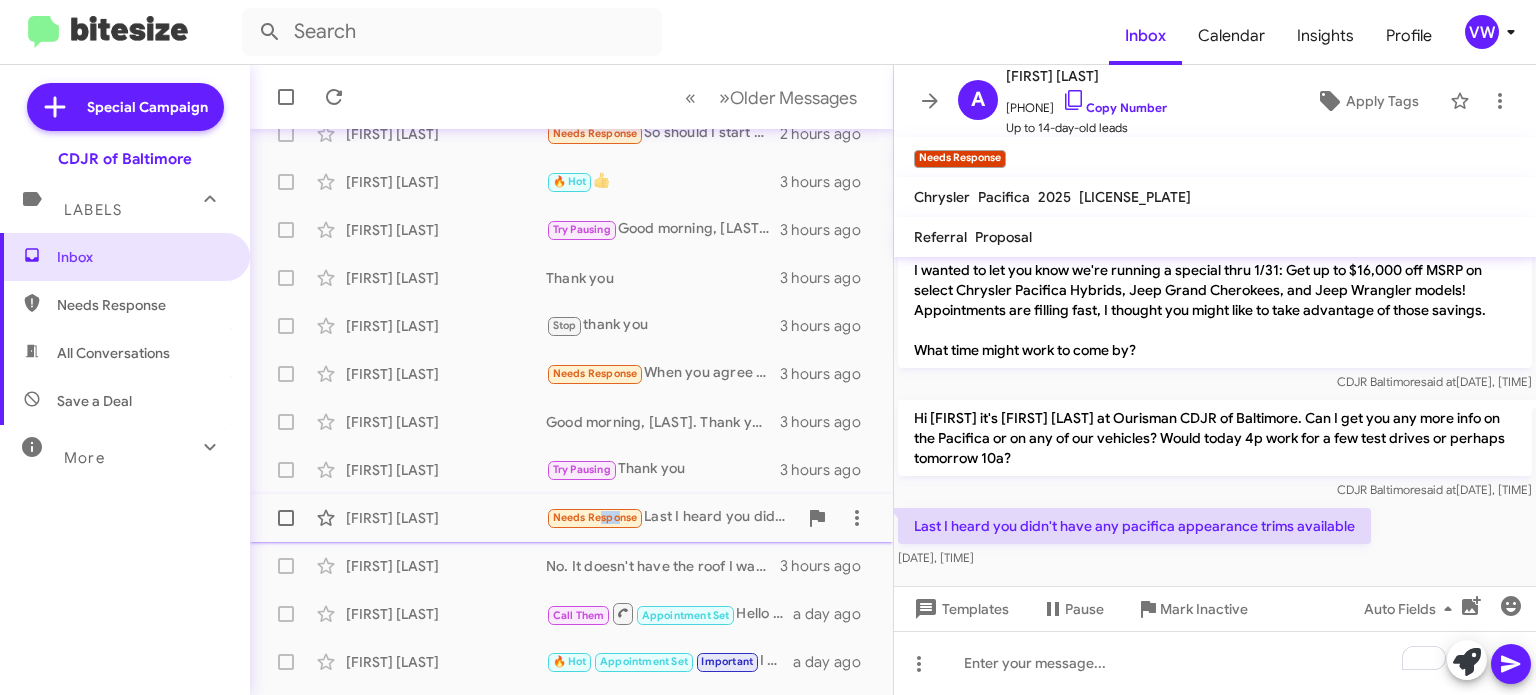 click on "Needs Response" 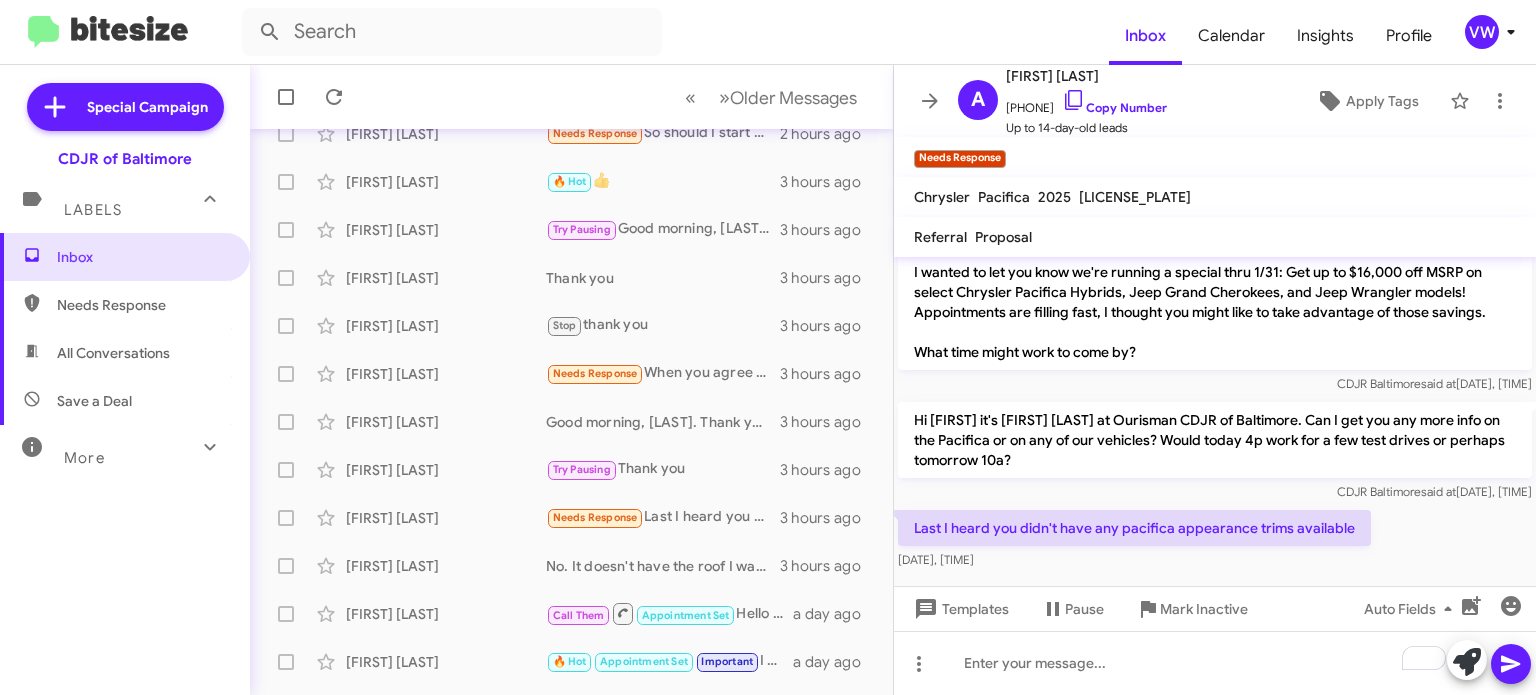 scroll, scrollTop: 69, scrollLeft: 0, axis: vertical 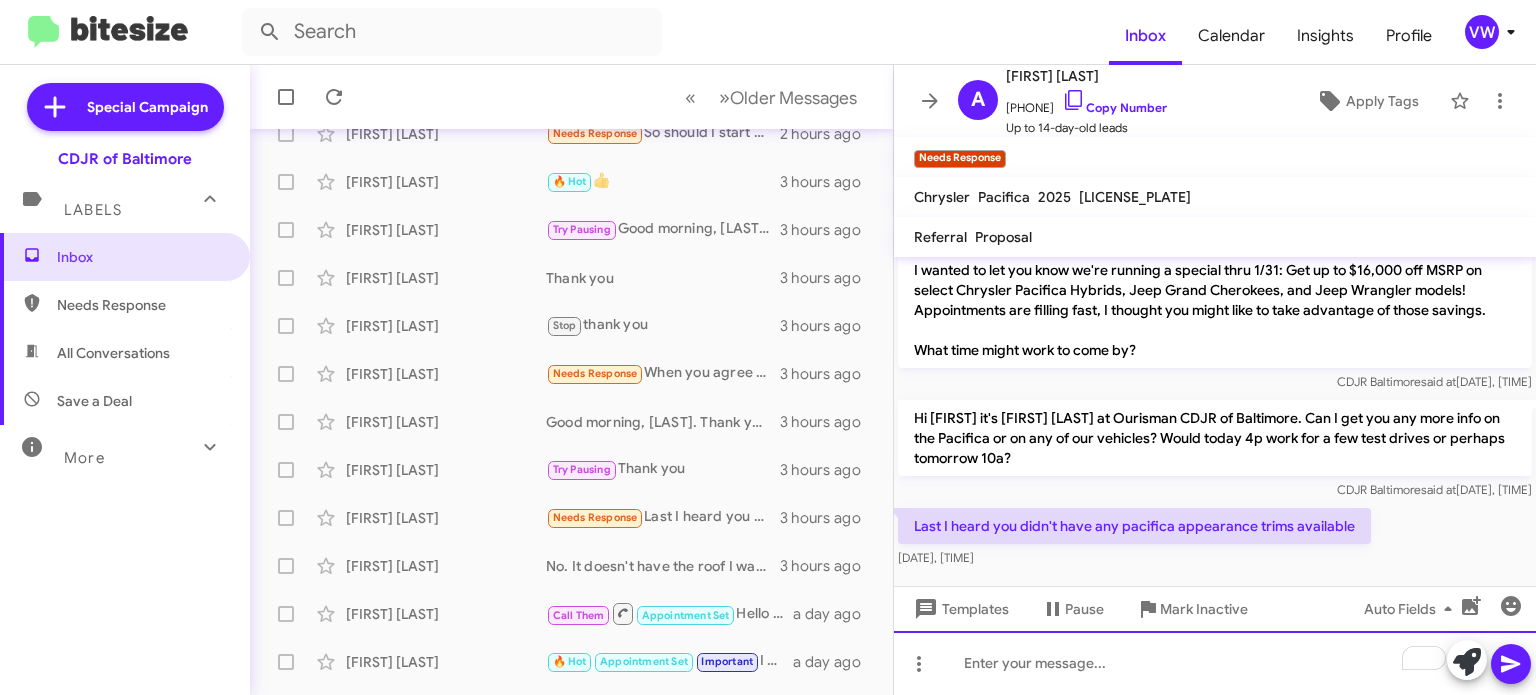 click 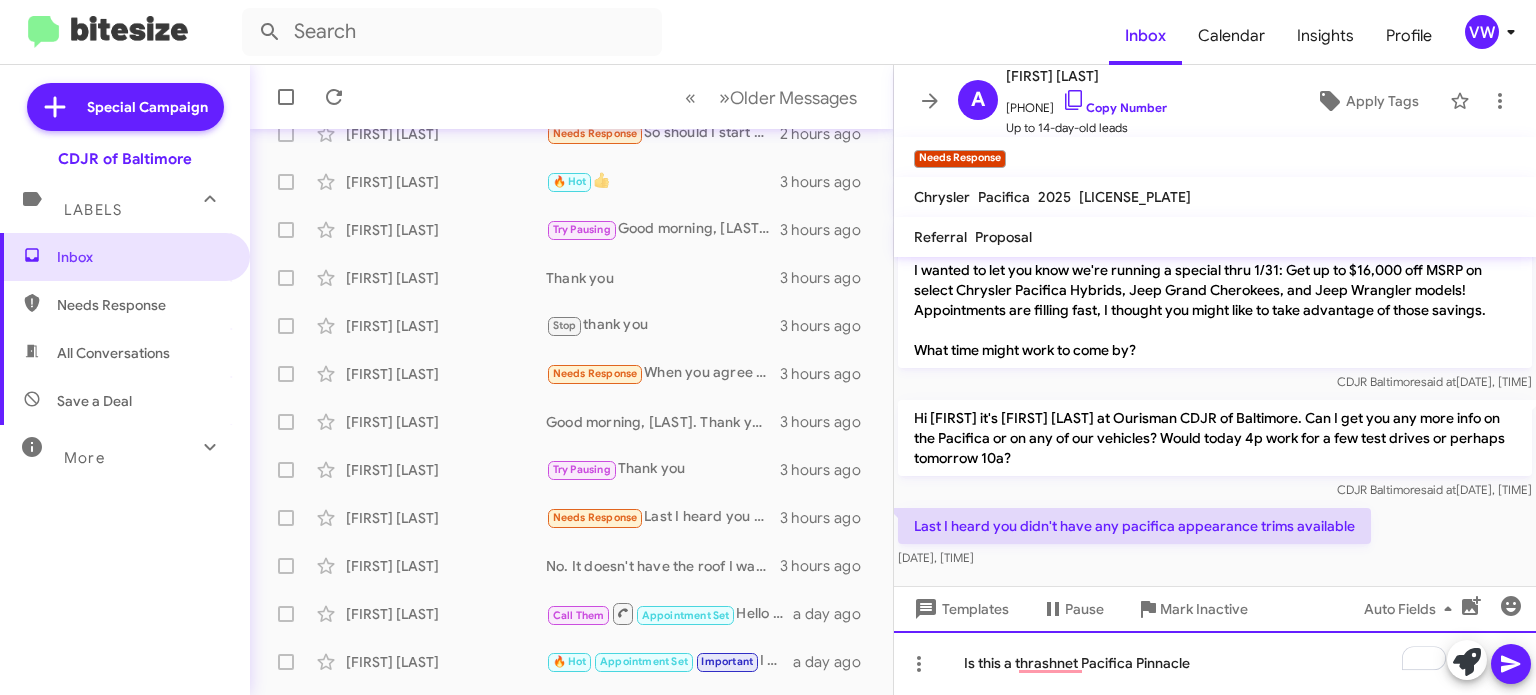 click on "Is this a thrashnet Pacifica Pinnacle" 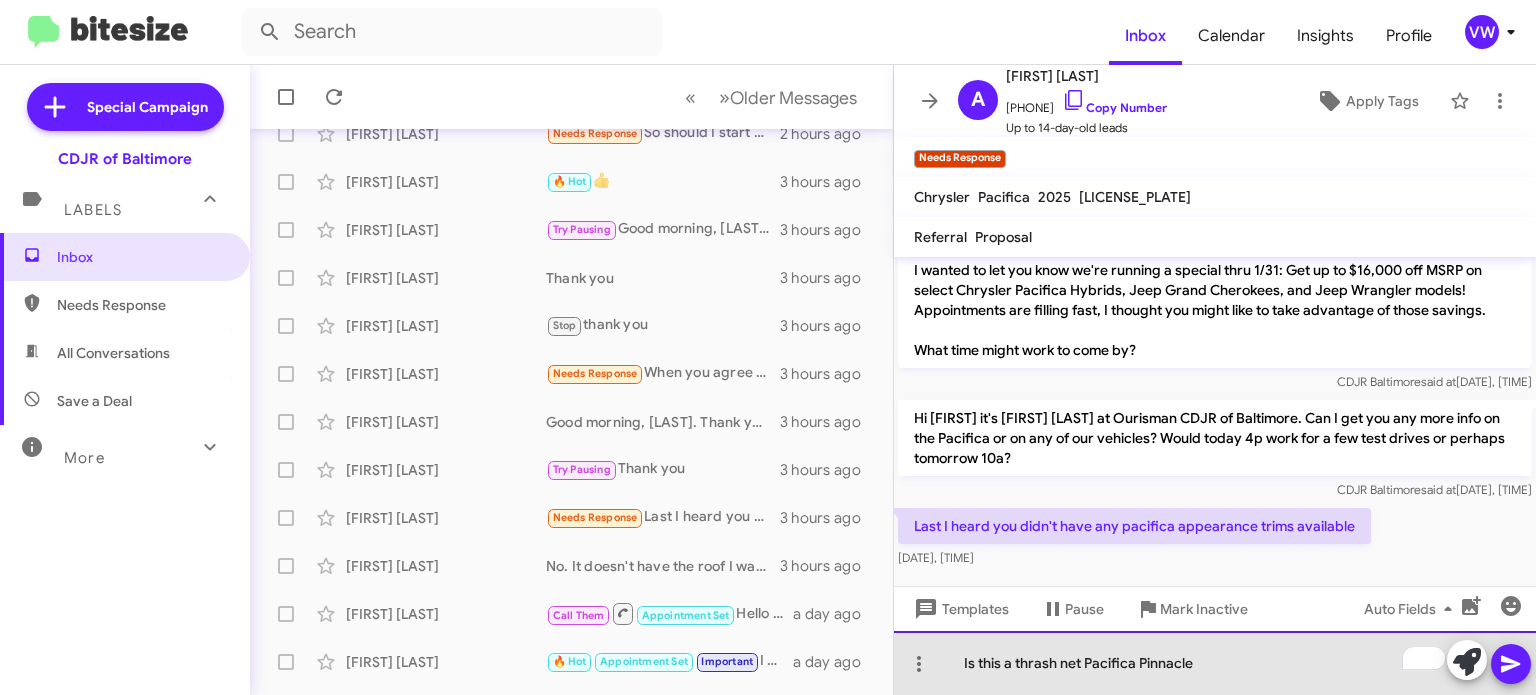 click on "Is this a thrash net Pacifica Pinnacle" 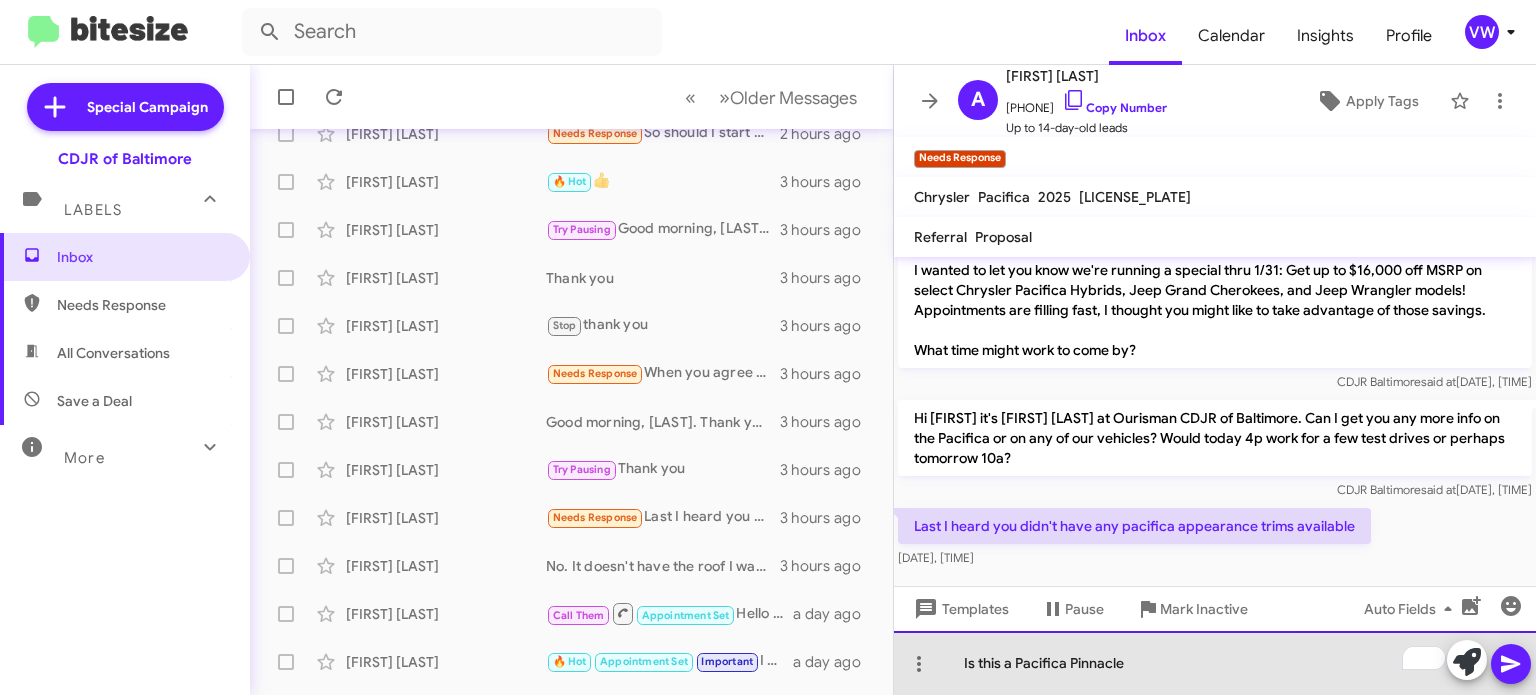 drag, startPoint x: 1161, startPoint y: 670, endPoint x: 1178, endPoint y: 673, distance: 17.262676 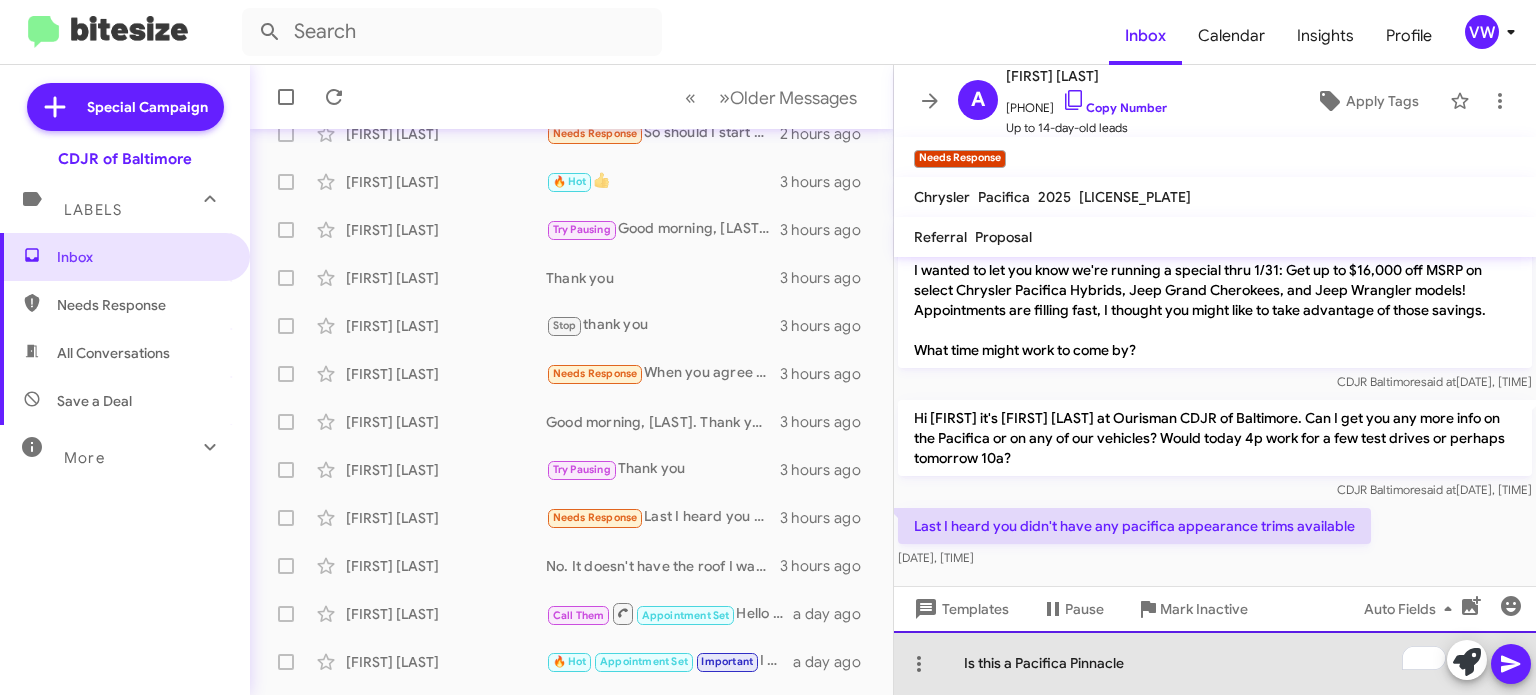 click on "Is this a Pacifica Pinnacle" 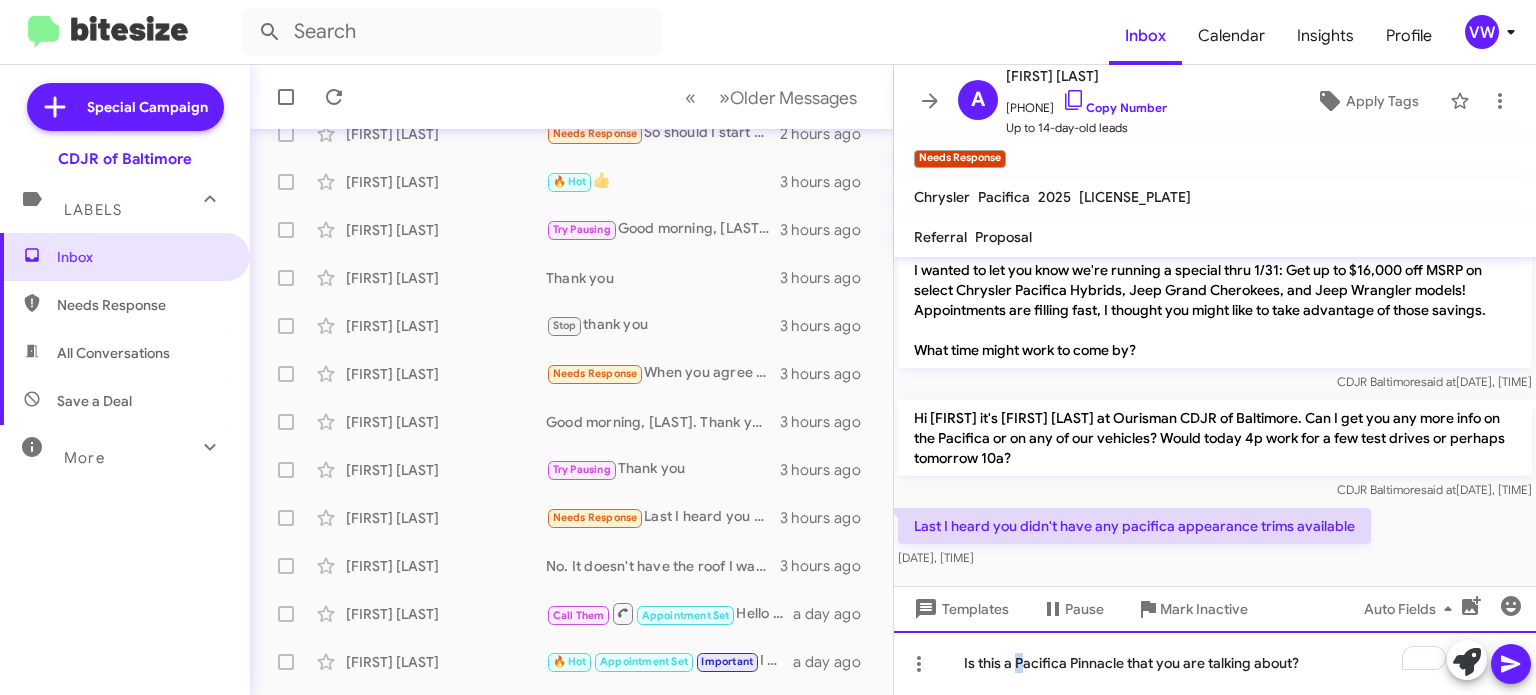 click on "Is this a Pacifica Pinnacle that you are talking about?" 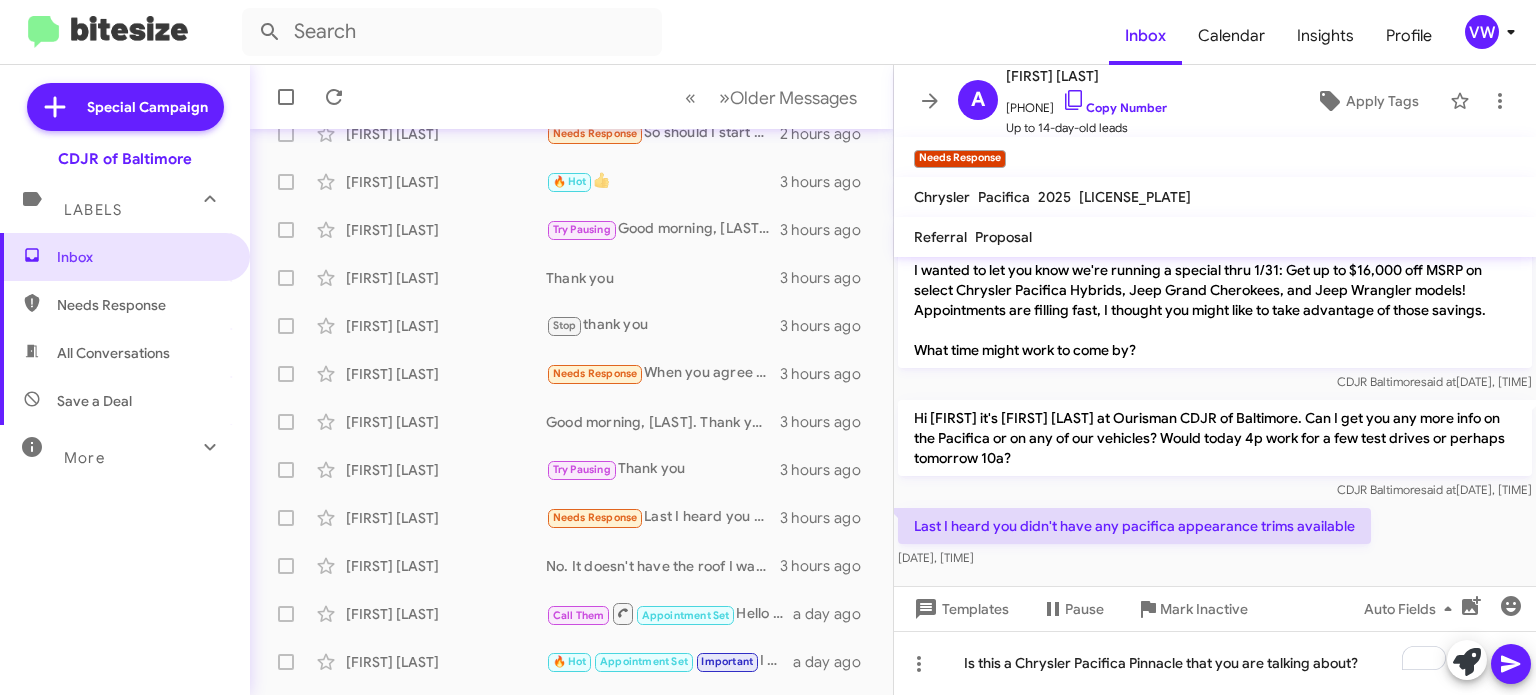 click 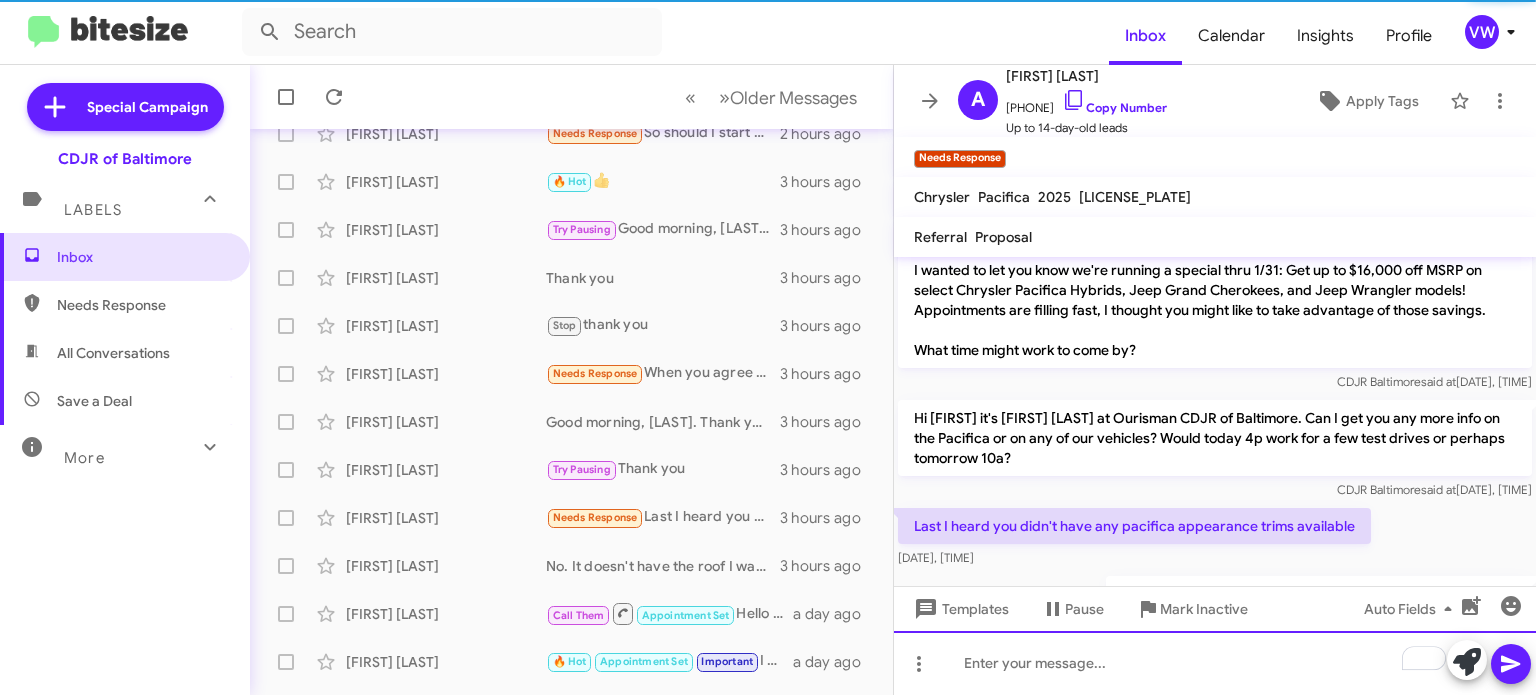 scroll, scrollTop: 142, scrollLeft: 0, axis: vertical 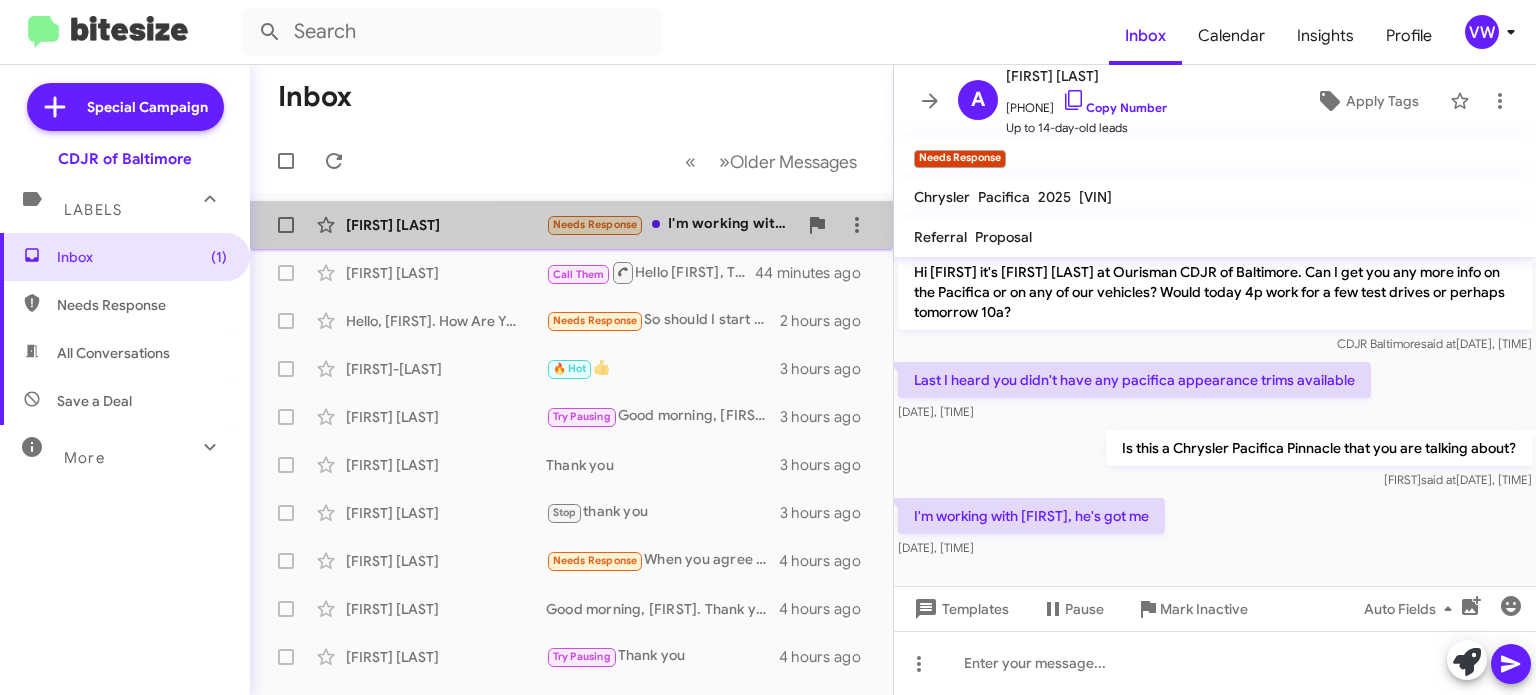 click on "Needs Response" 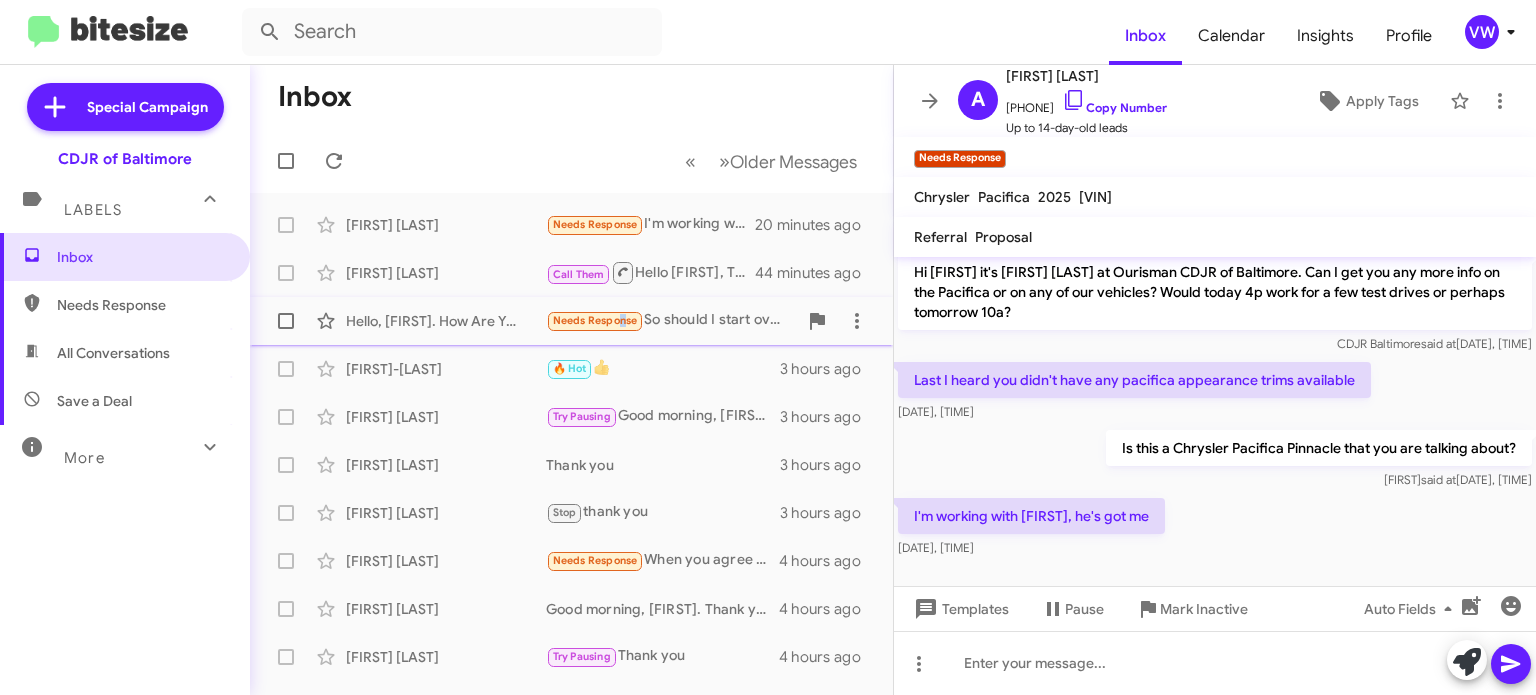 click on "Needs Response" 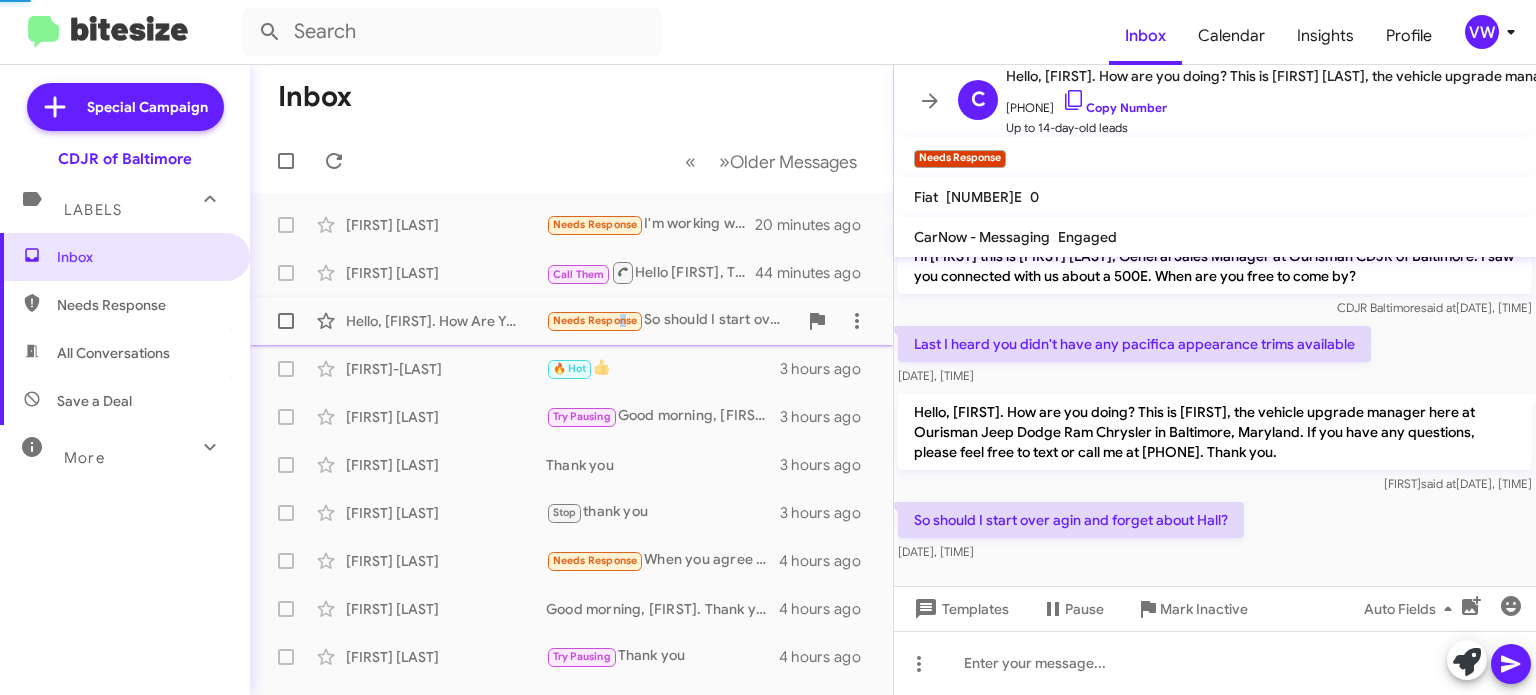 scroll, scrollTop: 42, scrollLeft: 0, axis: vertical 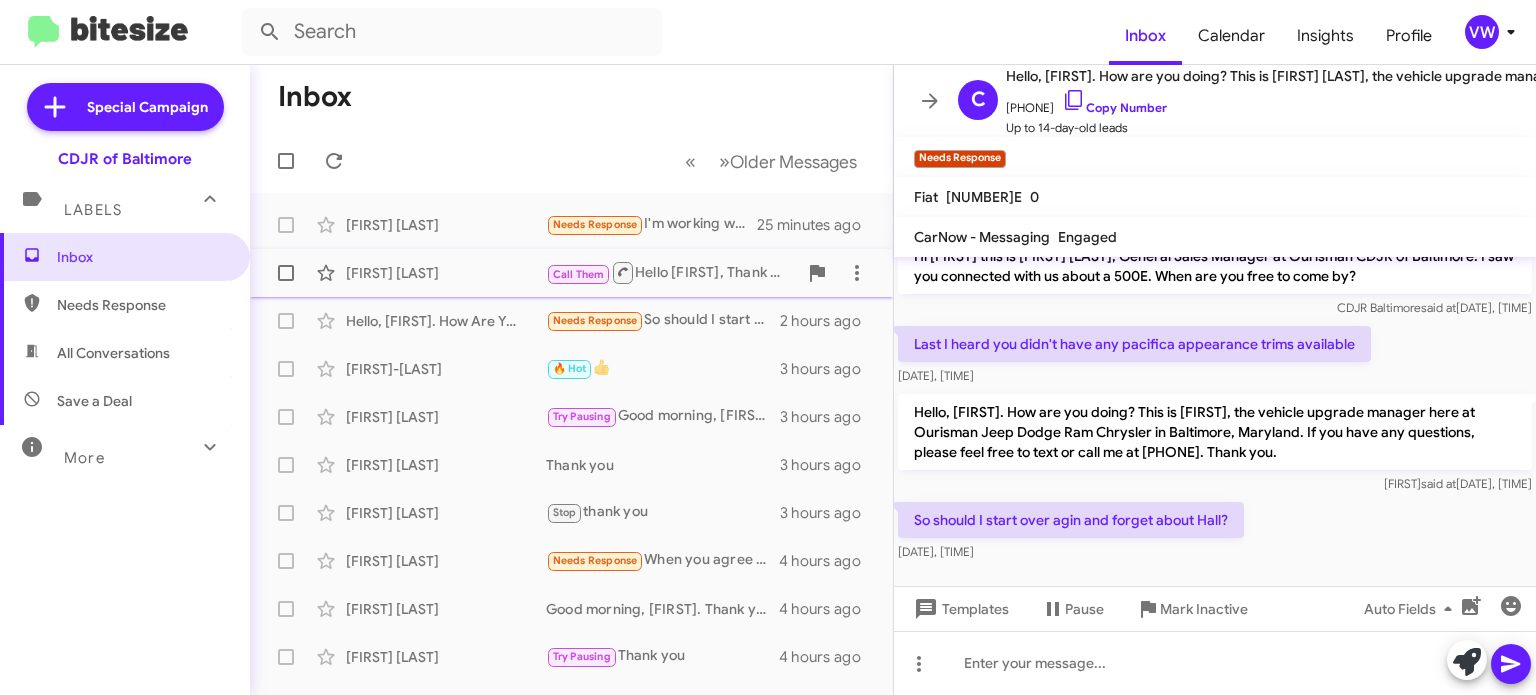 click on "[FIRST] [LAST]" 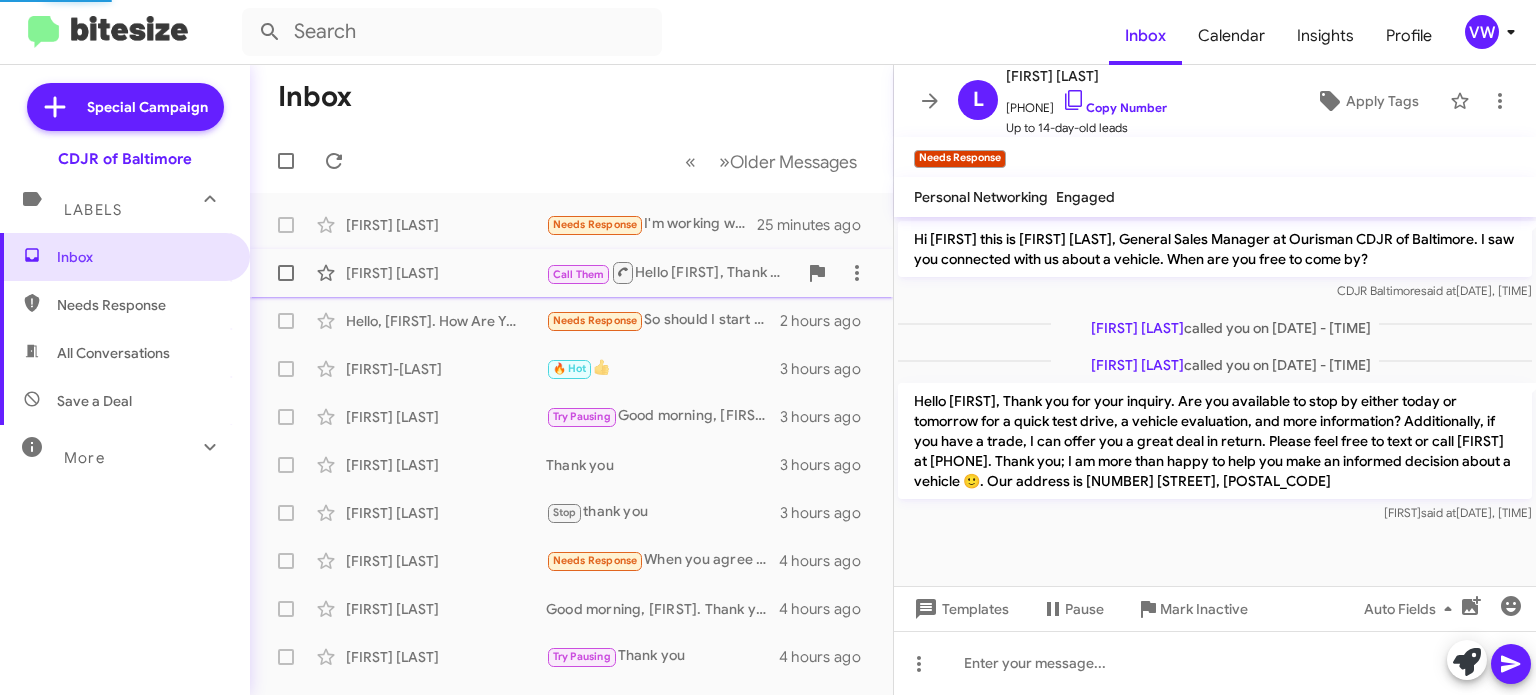 scroll, scrollTop: 0, scrollLeft: 0, axis: both 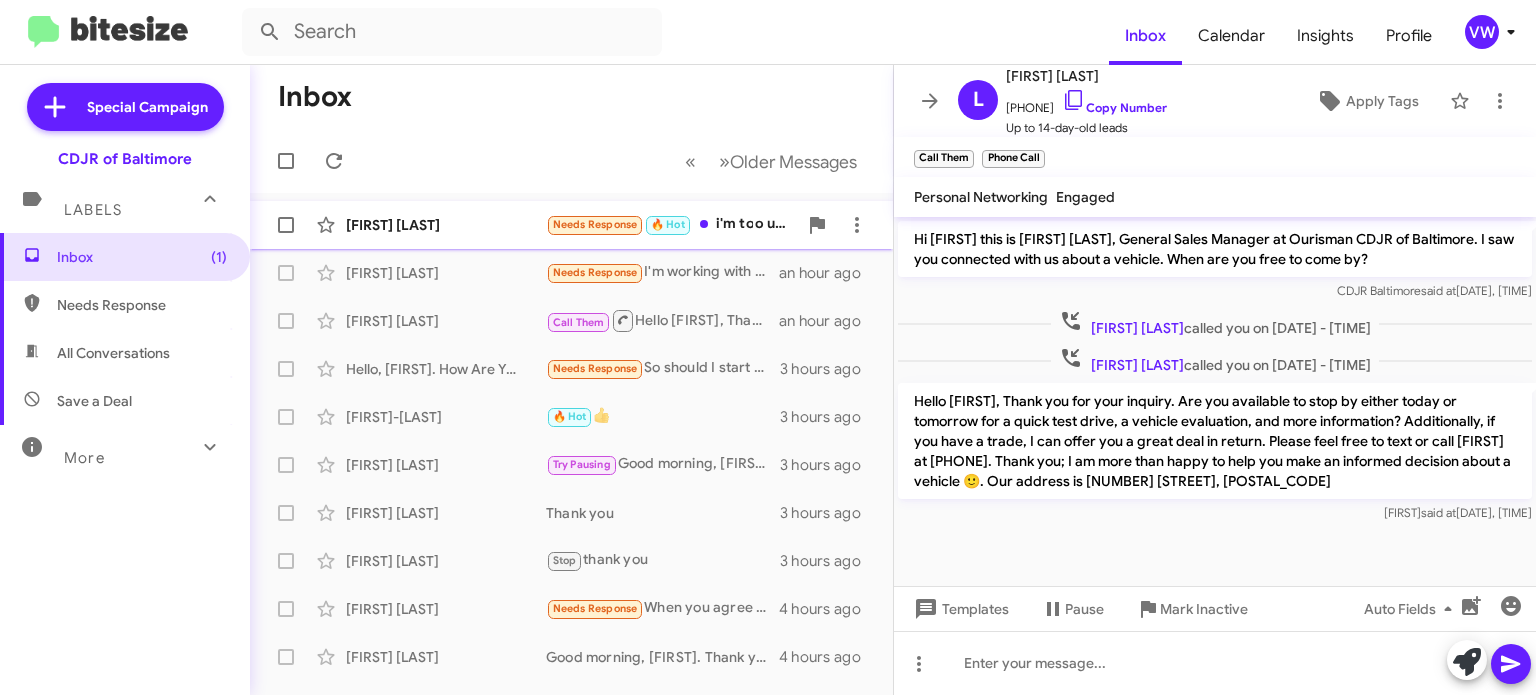 click on "Needs Response" 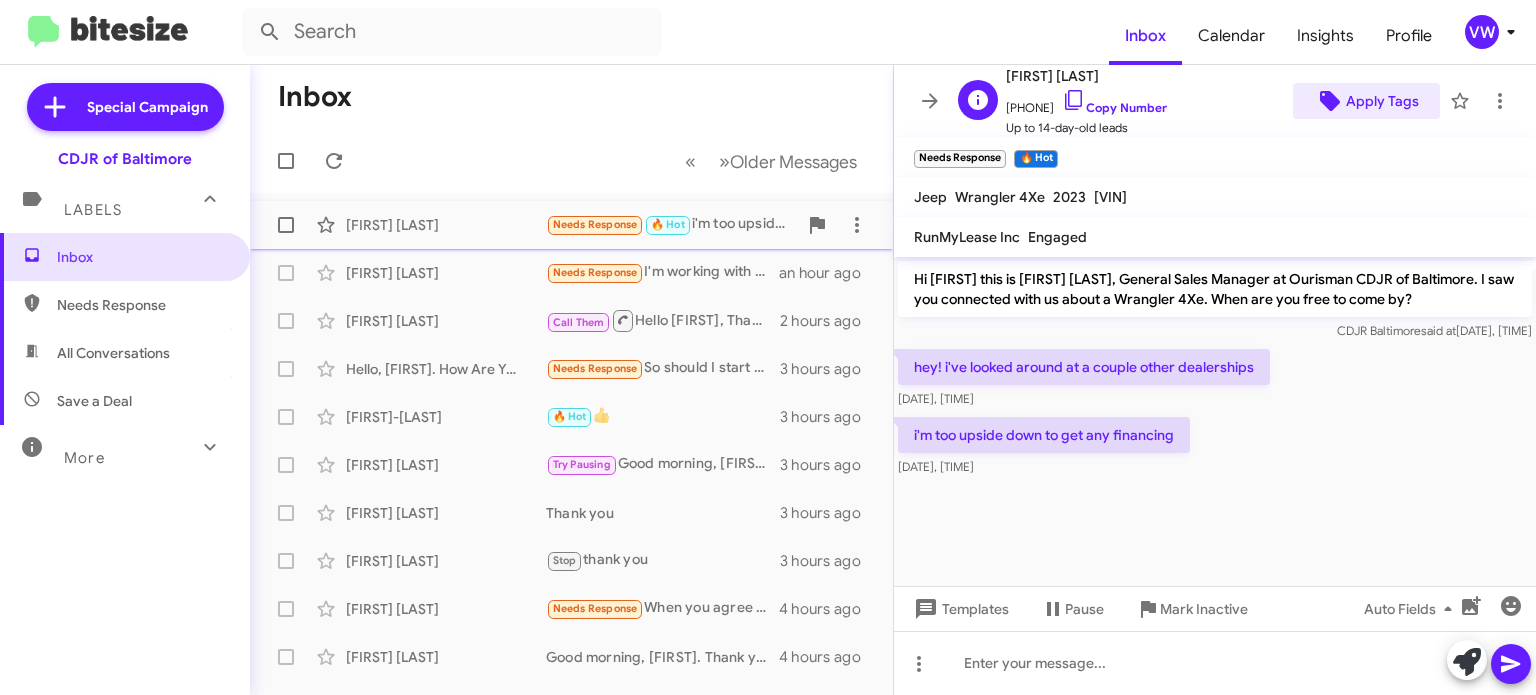 click on "Apply Tags" 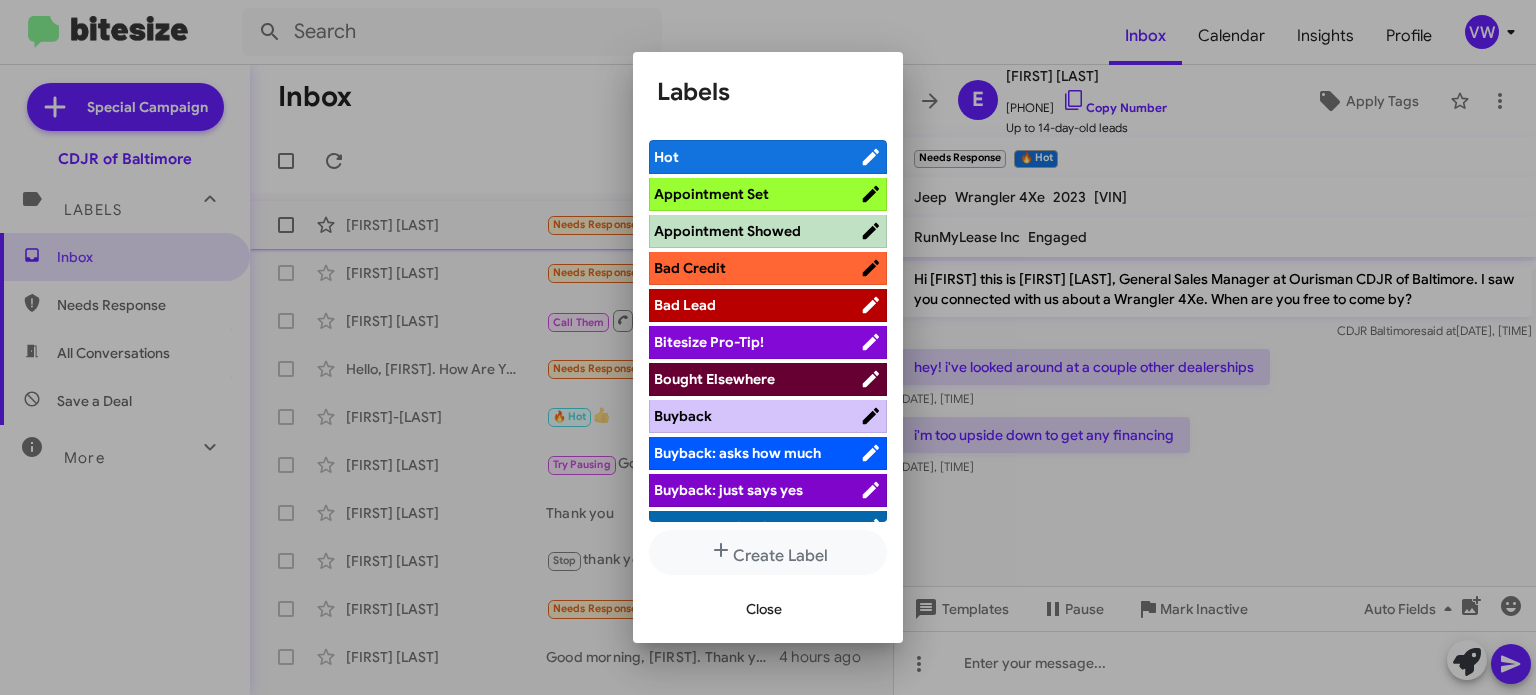 click on "Appointment Set" at bounding box center [757, 194] 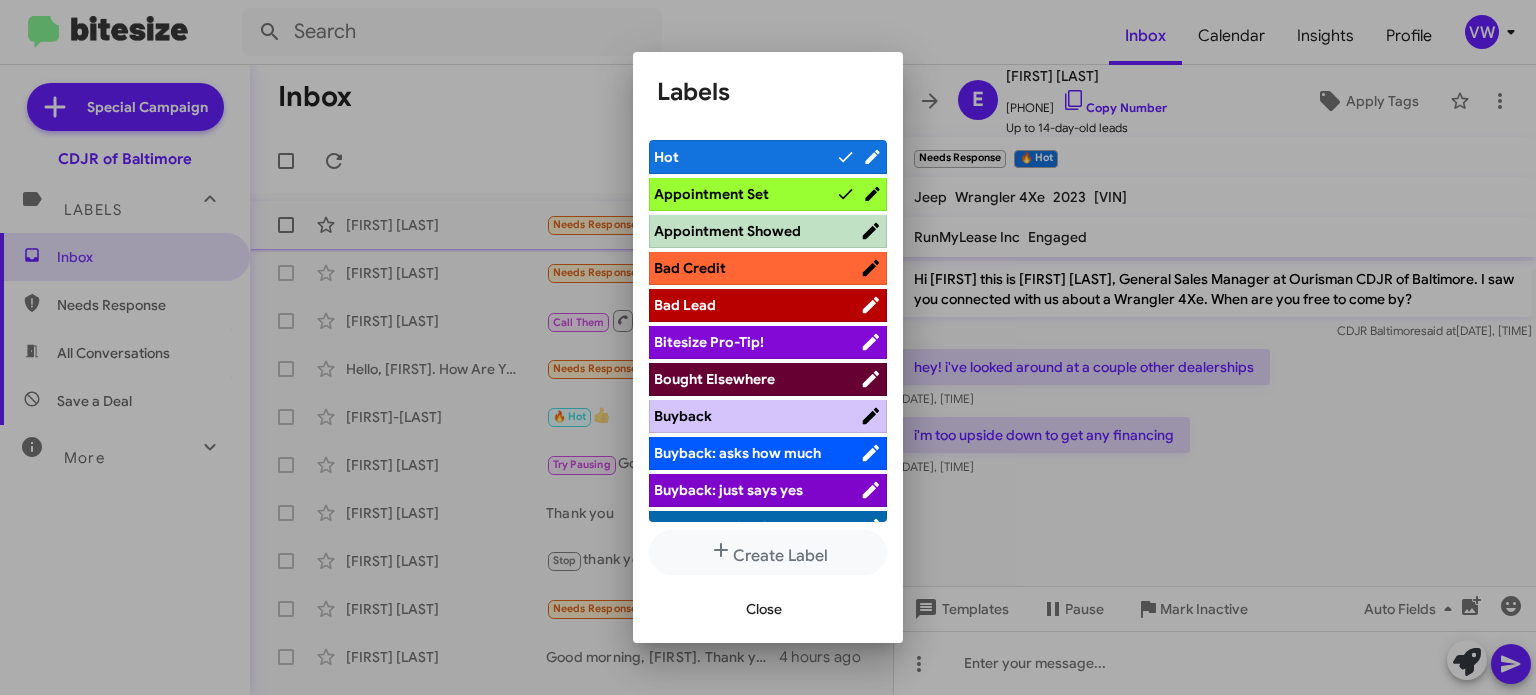 click 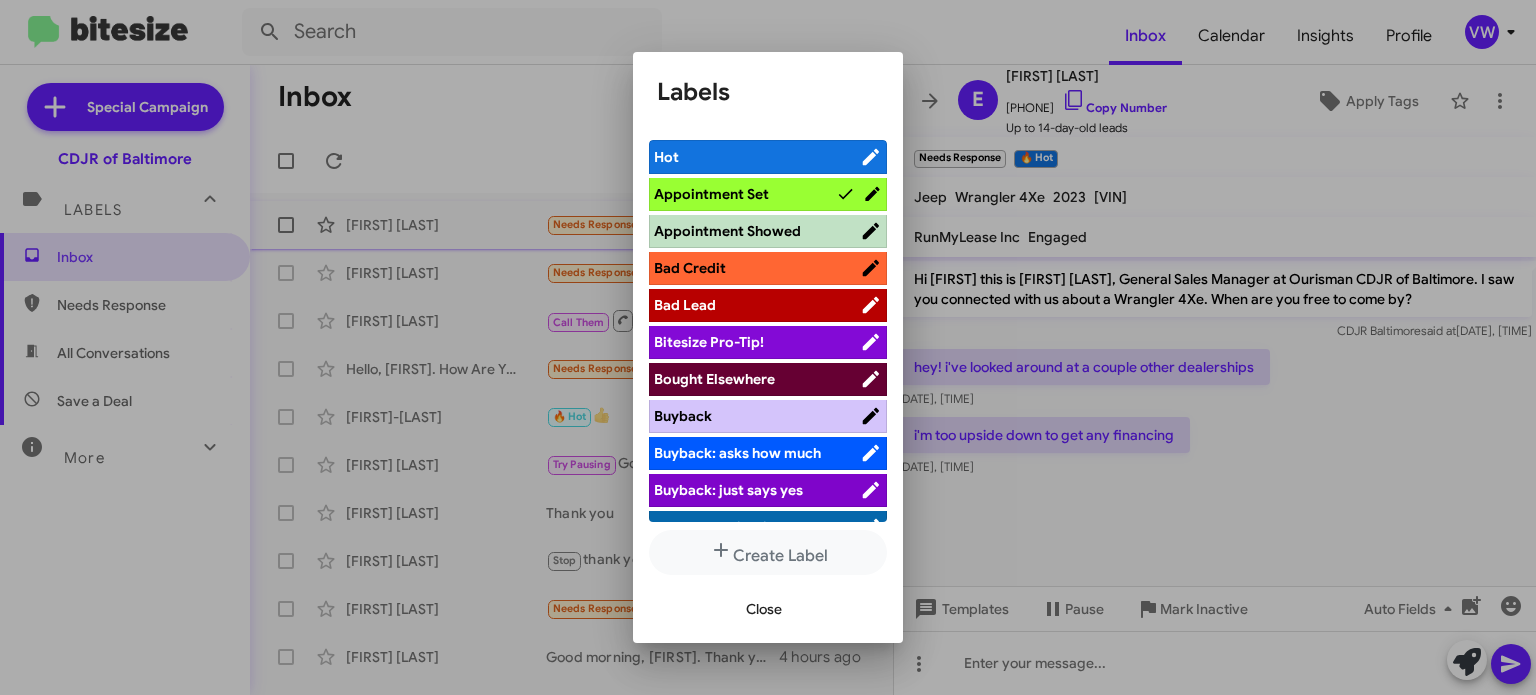click at bounding box center (768, 347) 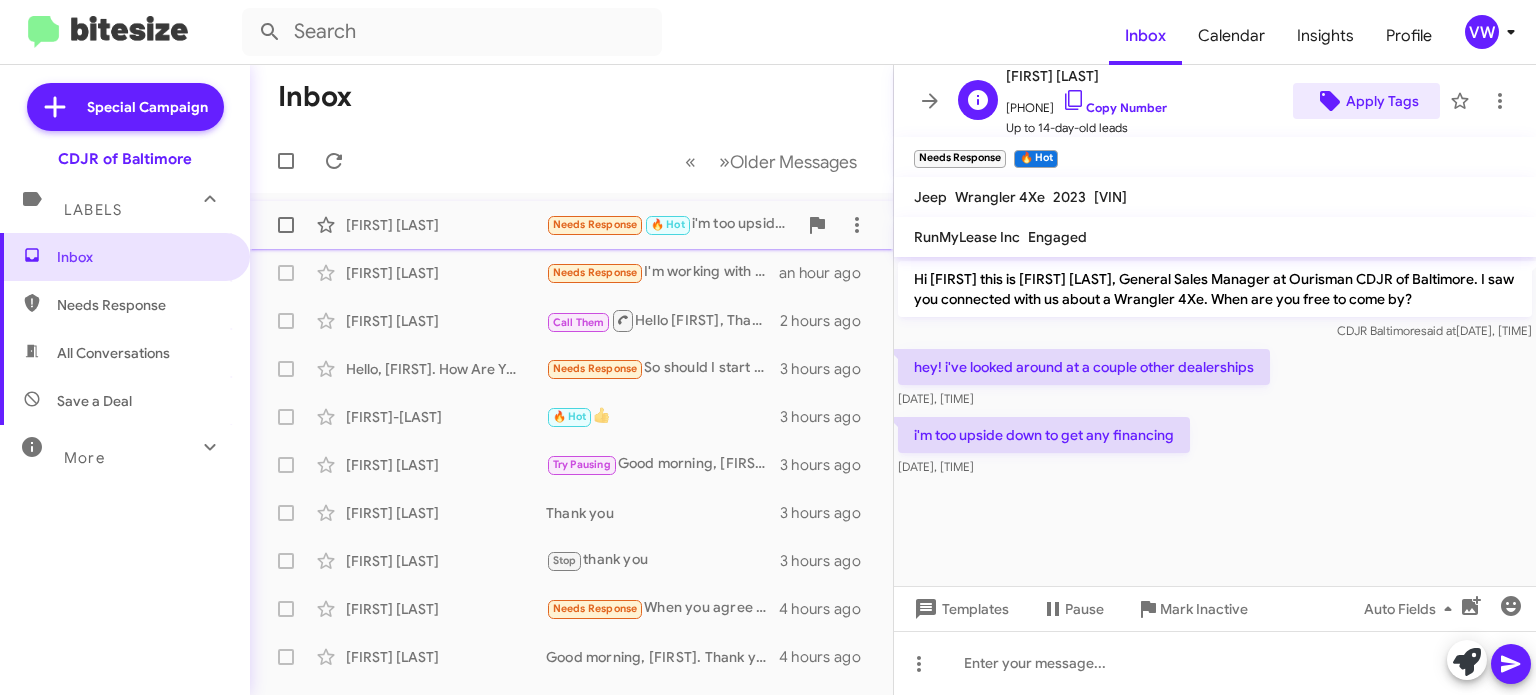 click on "Apply Tags" 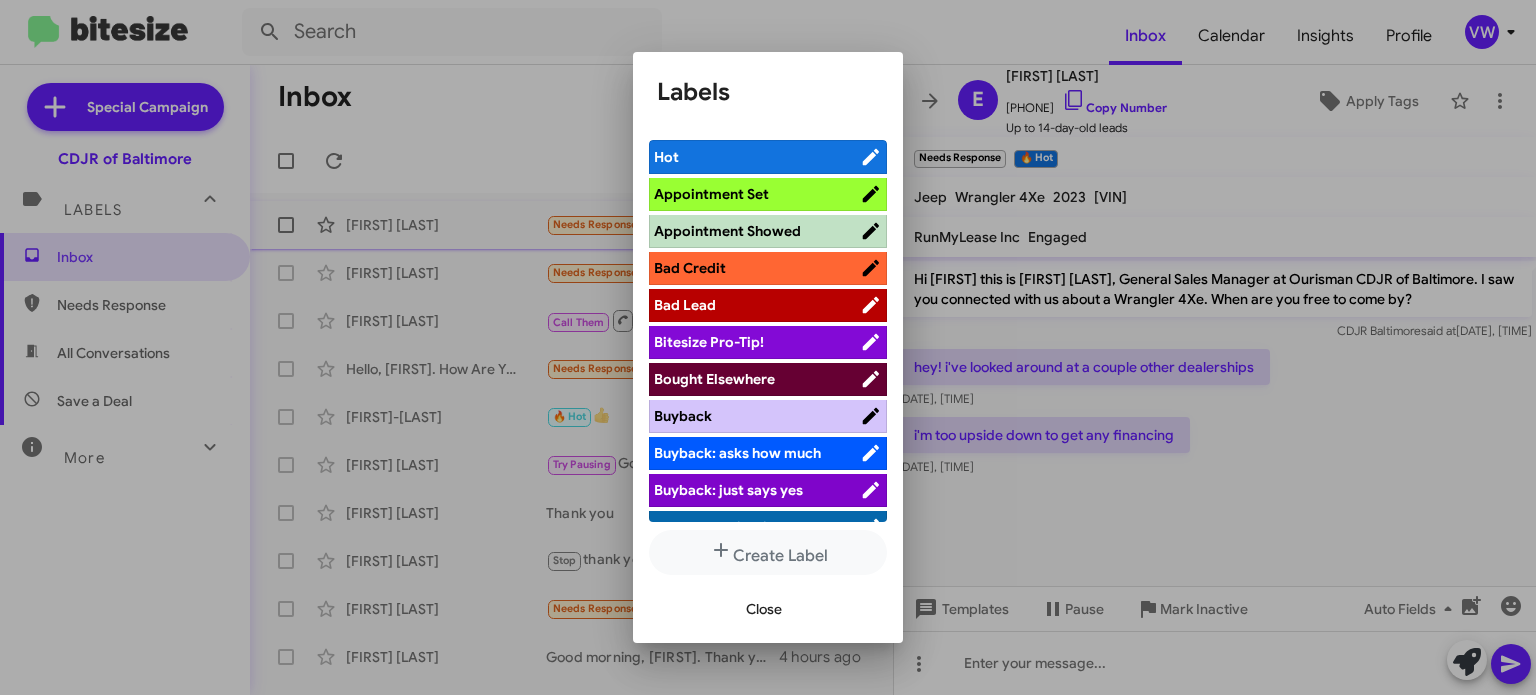 click on "Appointment Set" at bounding box center (757, 194) 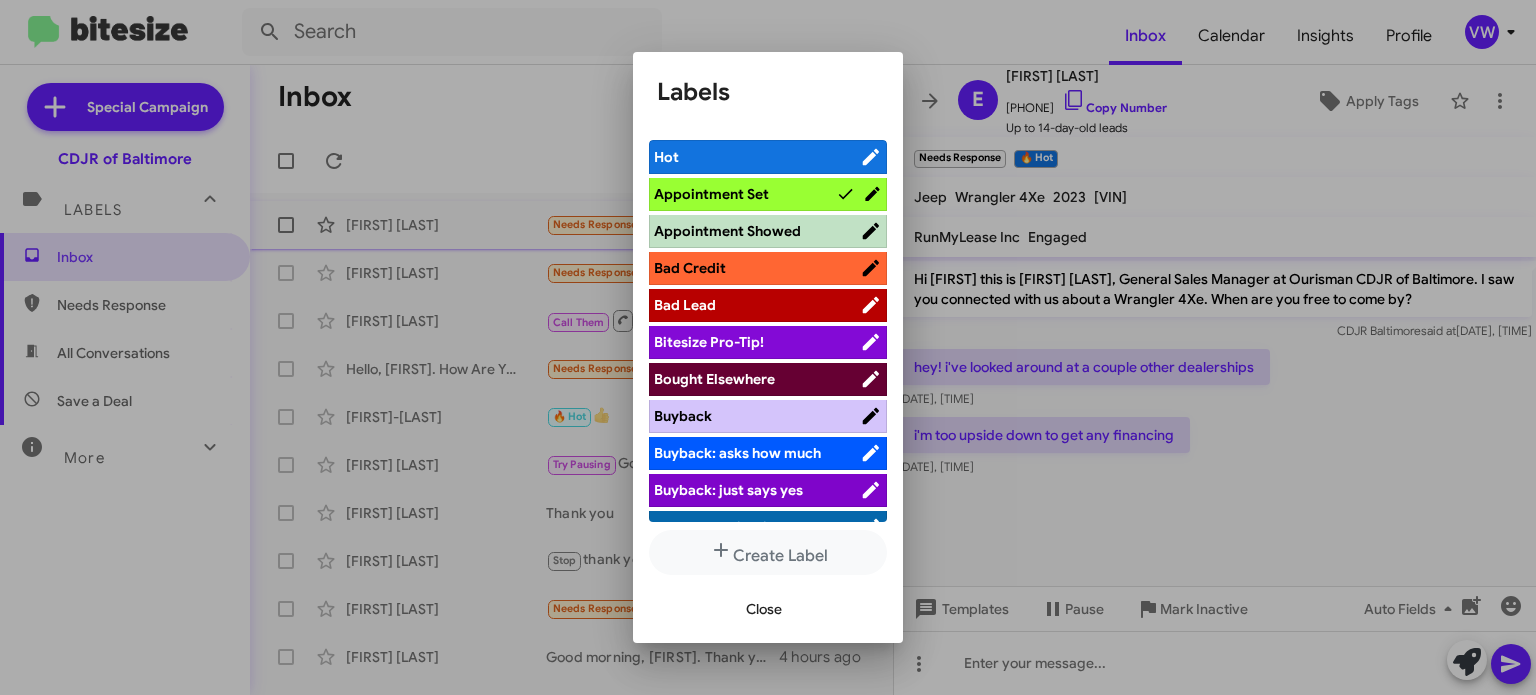 click at bounding box center [768, 347] 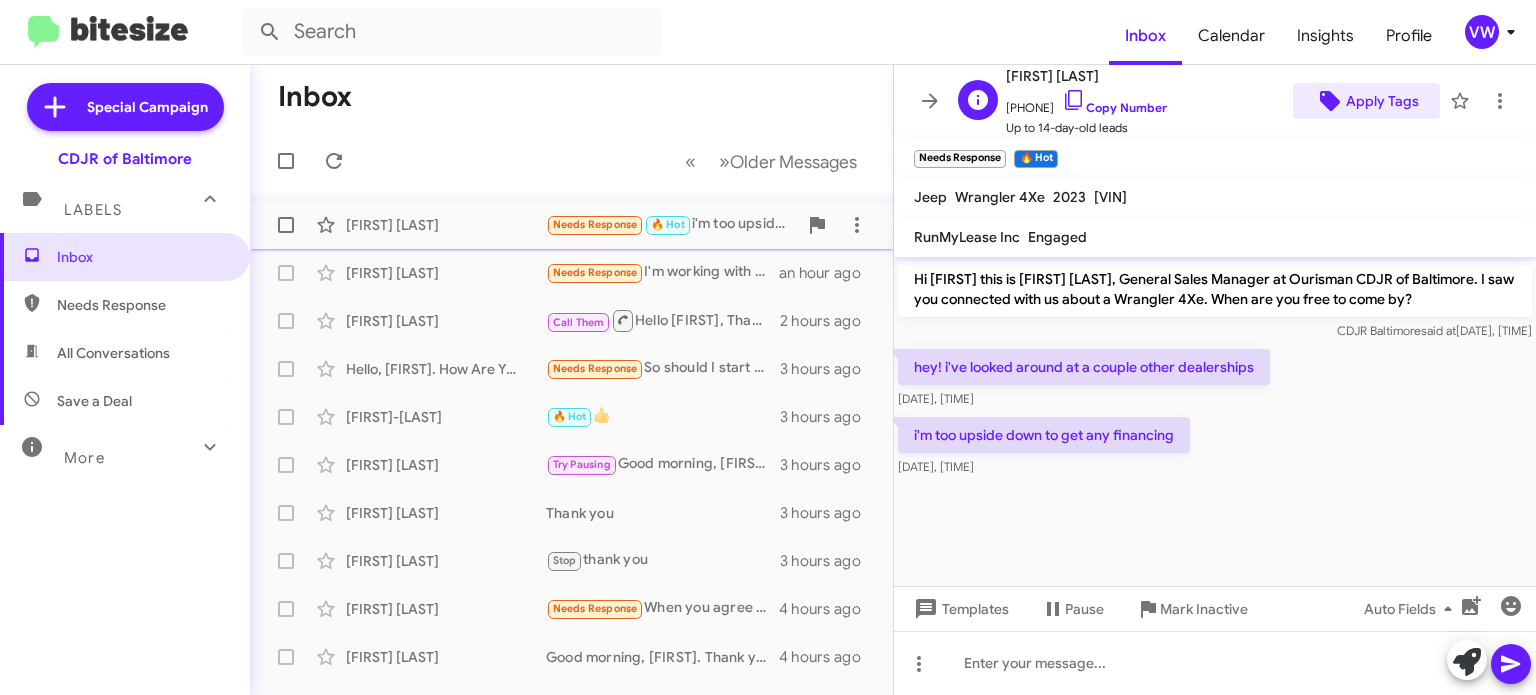 click on "Apply Tags" 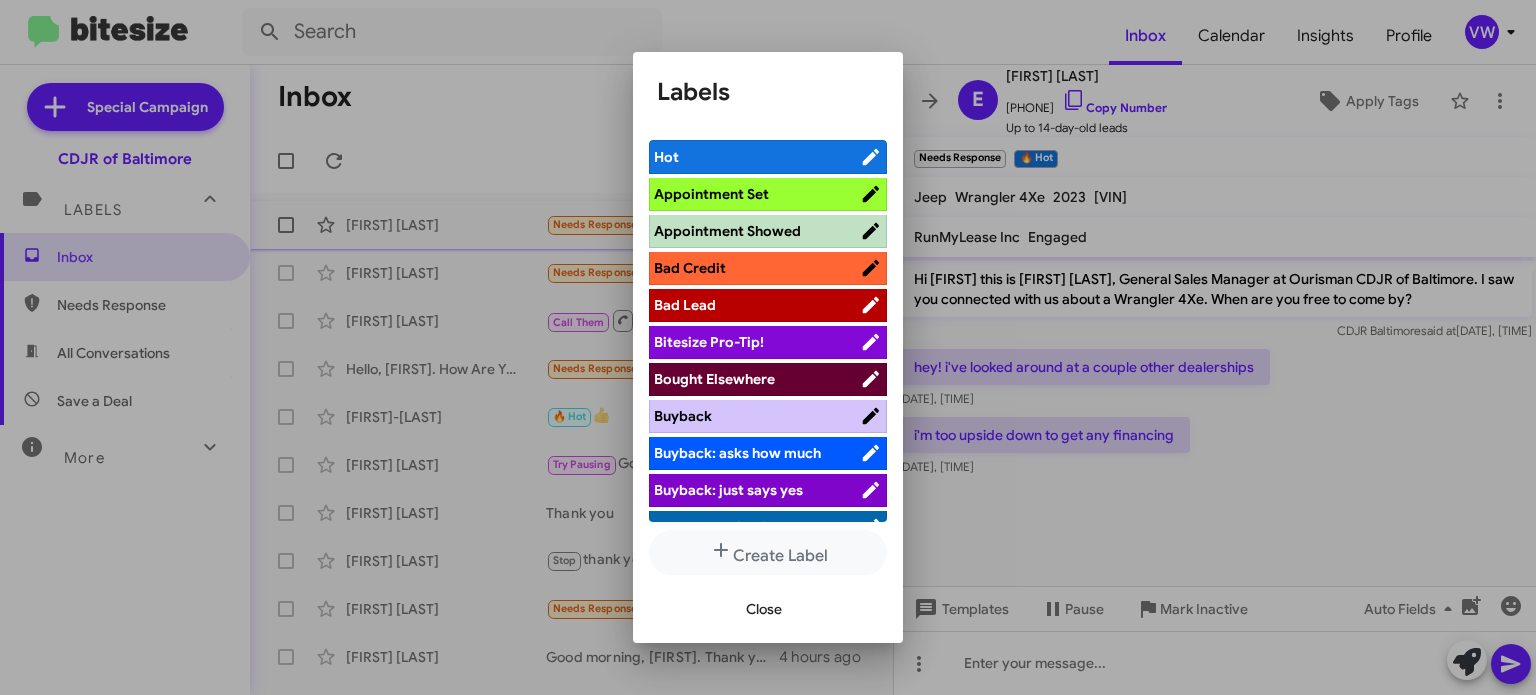 click on "Appointment Set" at bounding box center [757, 194] 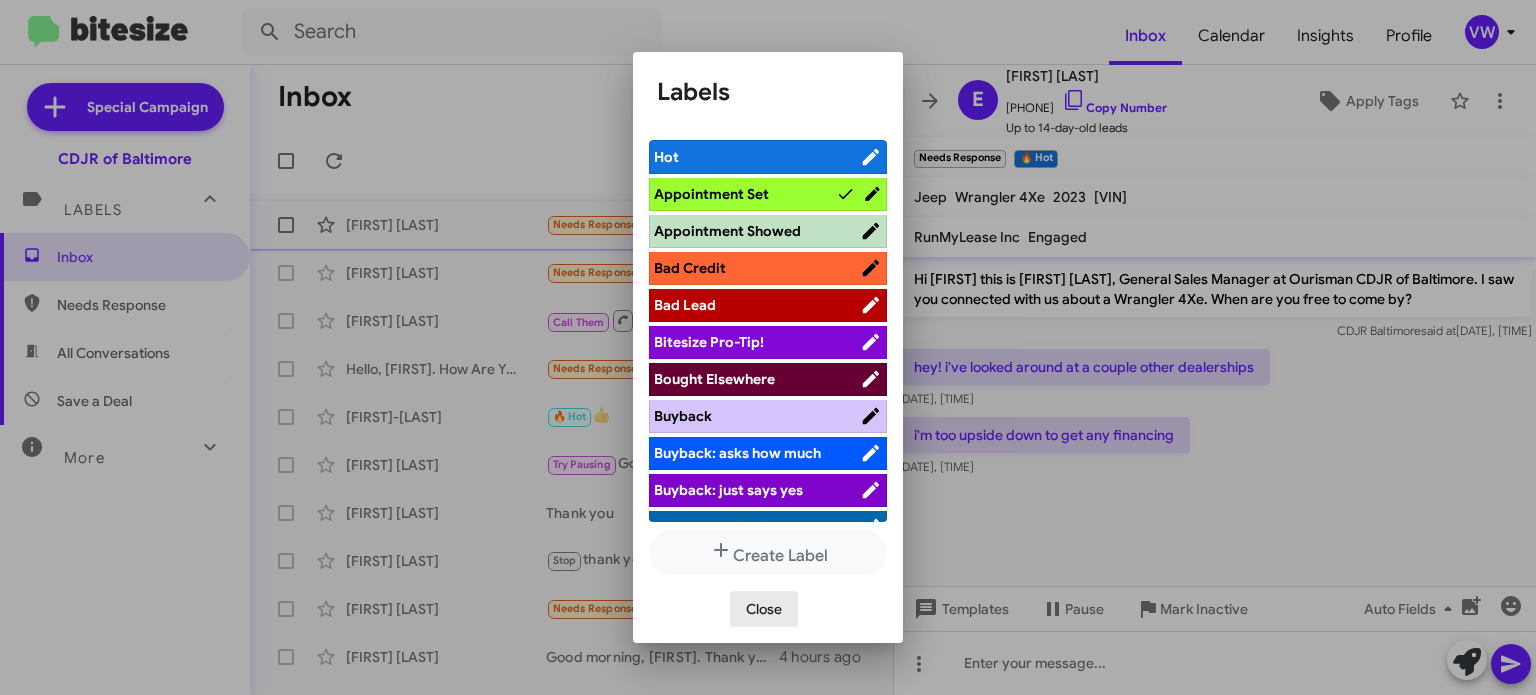 click on "Close" at bounding box center (764, 609) 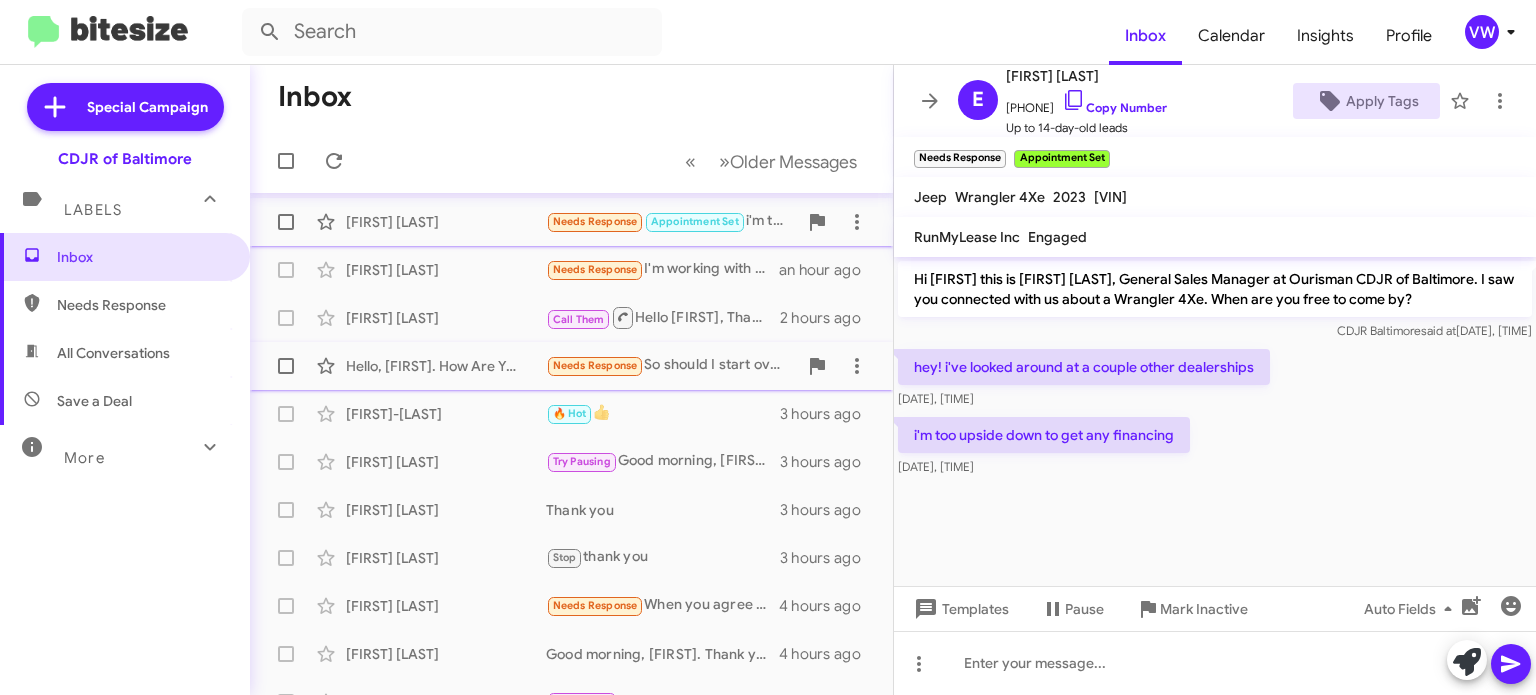 scroll, scrollTop: 0, scrollLeft: 0, axis: both 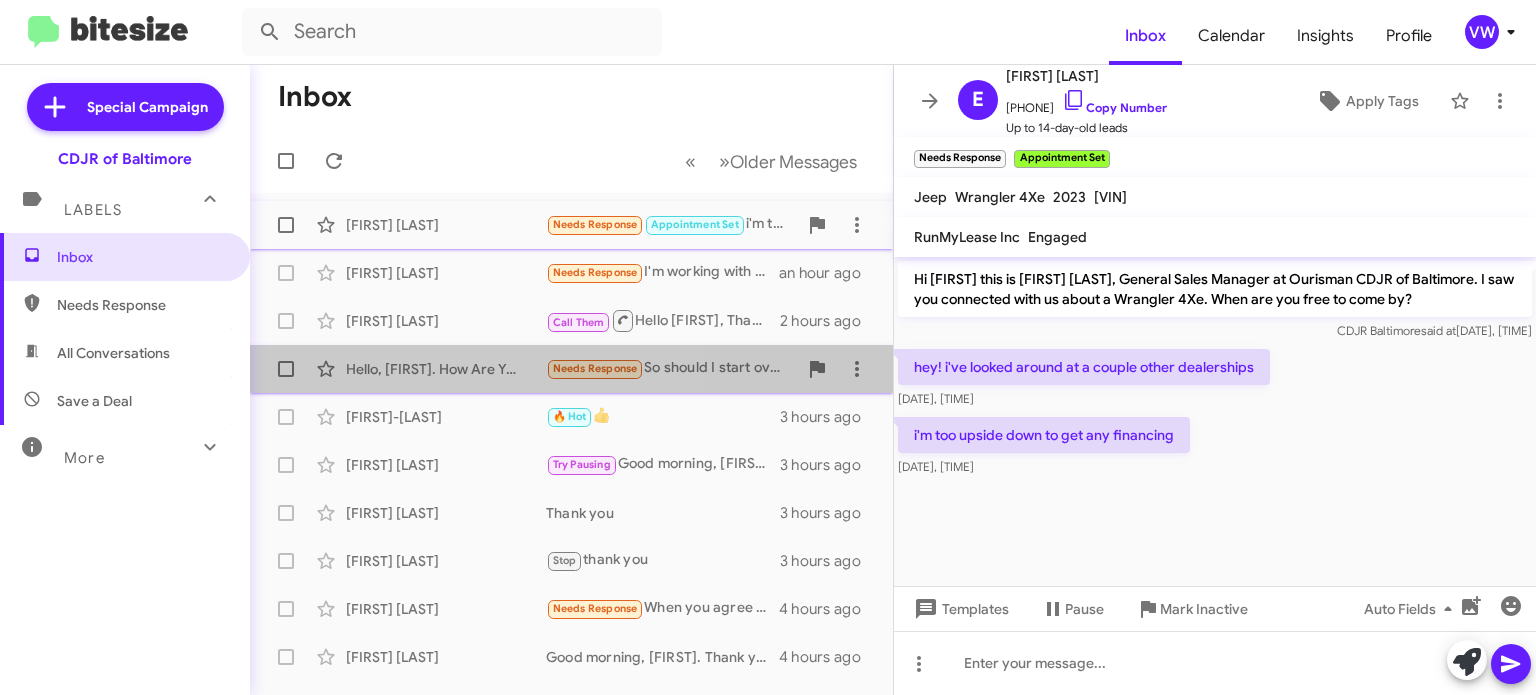 drag, startPoint x: 418, startPoint y: 365, endPoint x: 429, endPoint y: 369, distance: 11.7046995 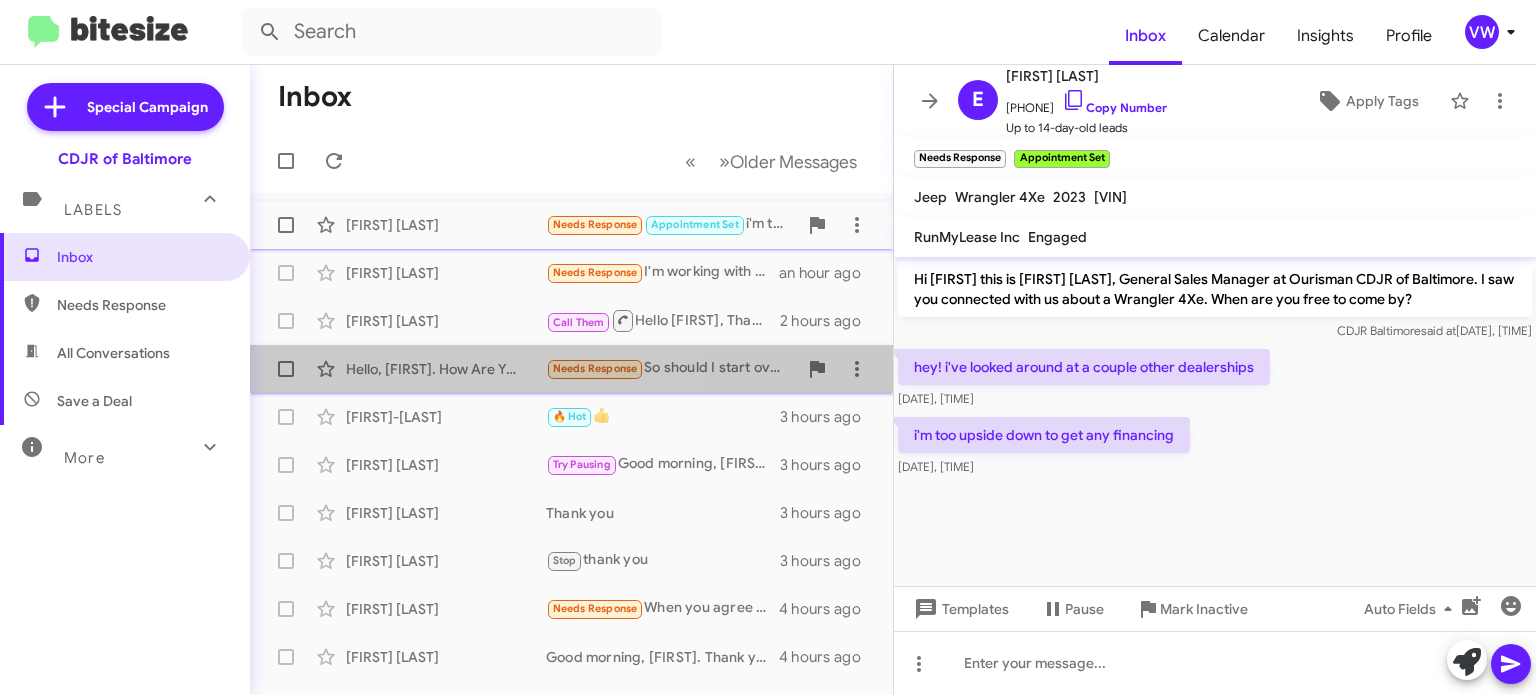 click on "[FIRST] [LAST]" 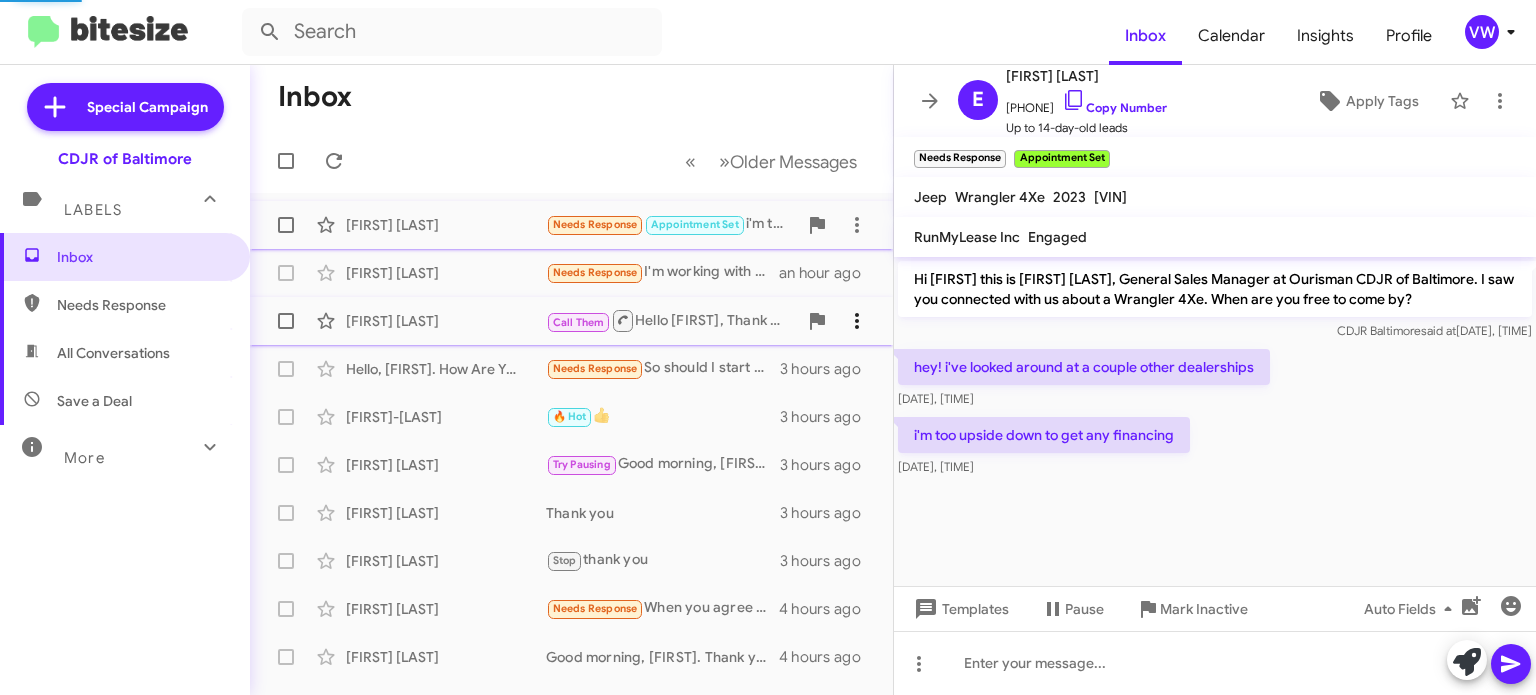 scroll, scrollTop: 42, scrollLeft: 0, axis: vertical 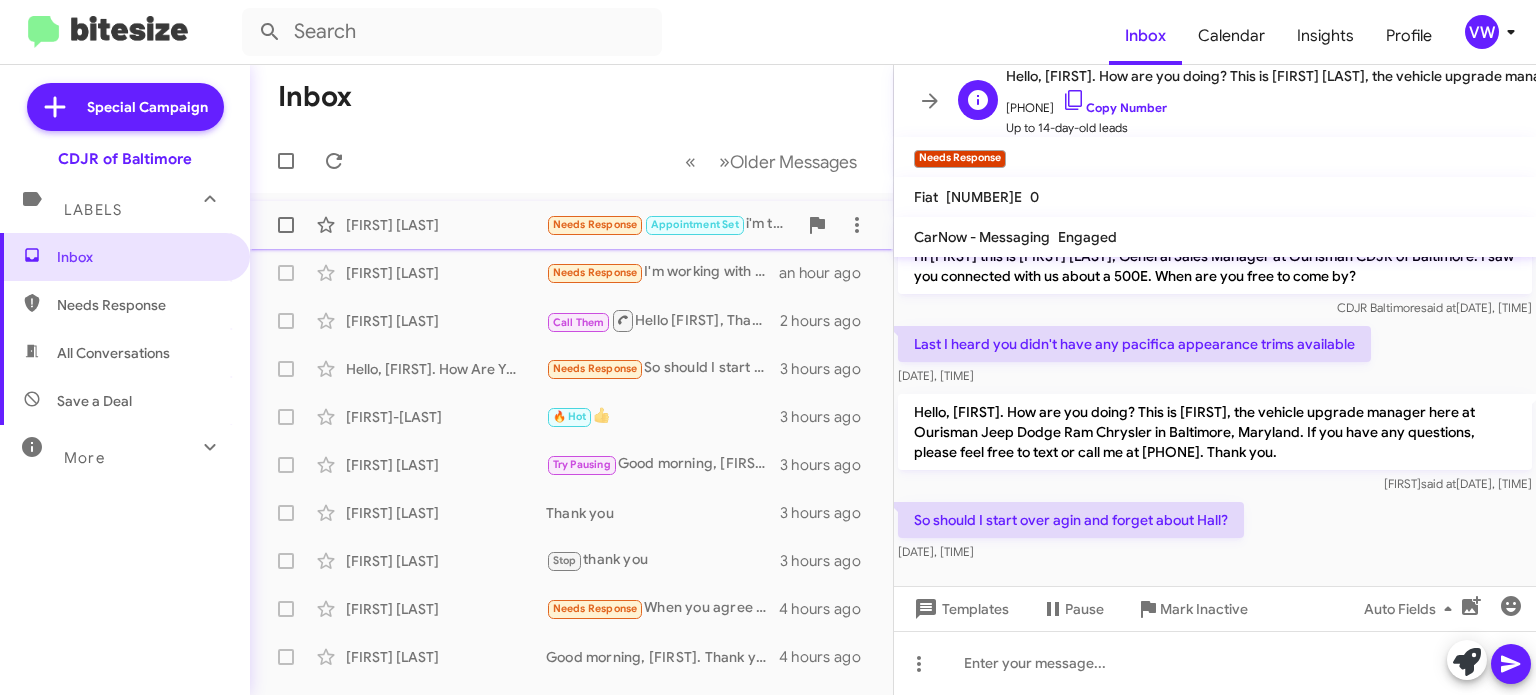 click on "Apply Tags" 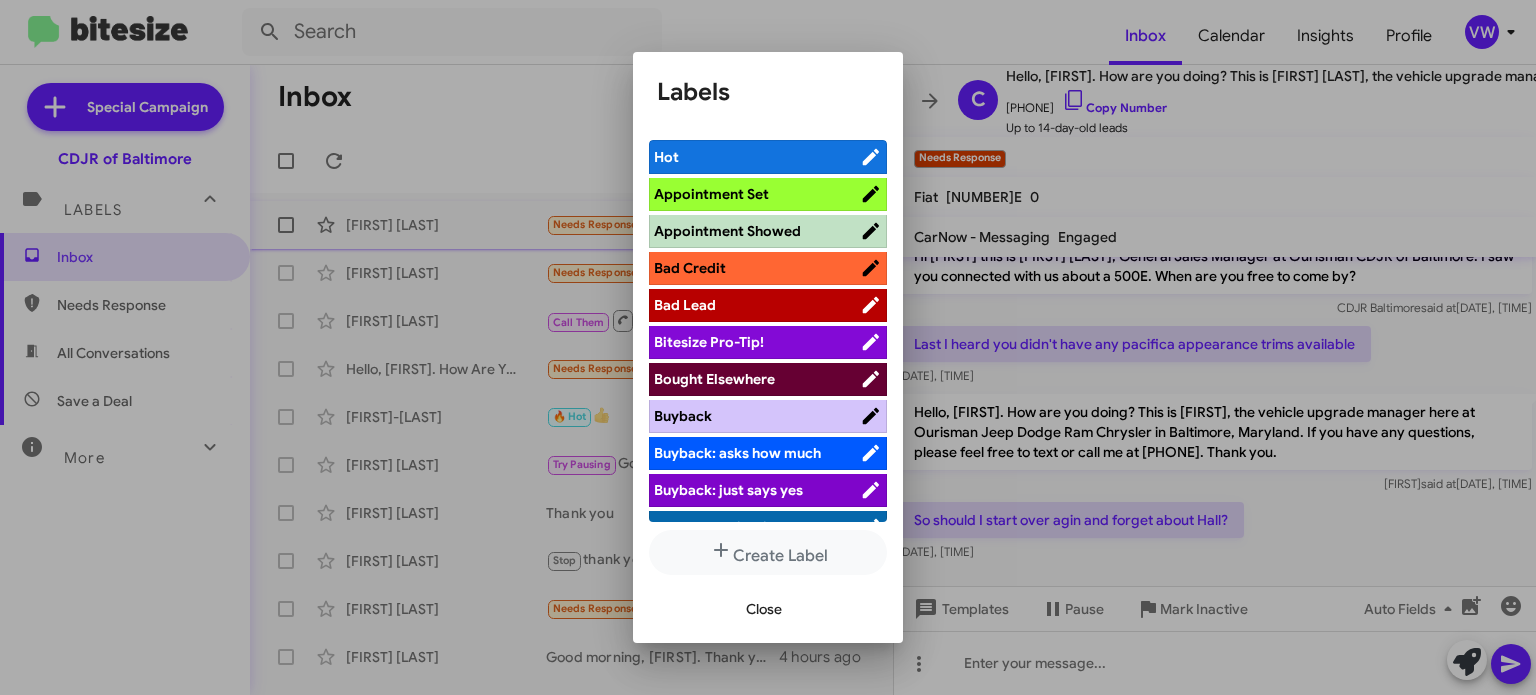 drag, startPoint x: 804, startPoint y: 187, endPoint x: 819, endPoint y: 197, distance: 18.027756 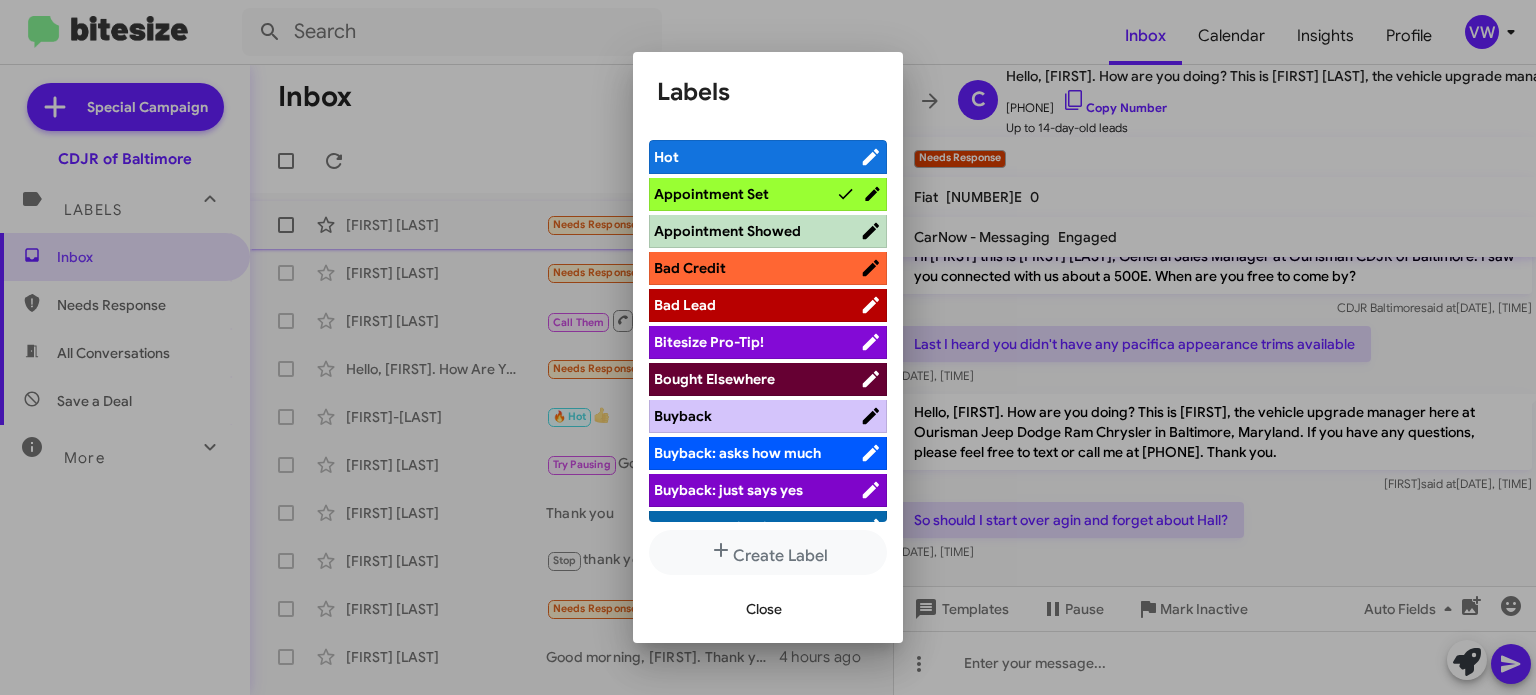 drag, startPoint x: 743, startPoint y: 617, endPoint x: 753, endPoint y: 609, distance: 12.806249 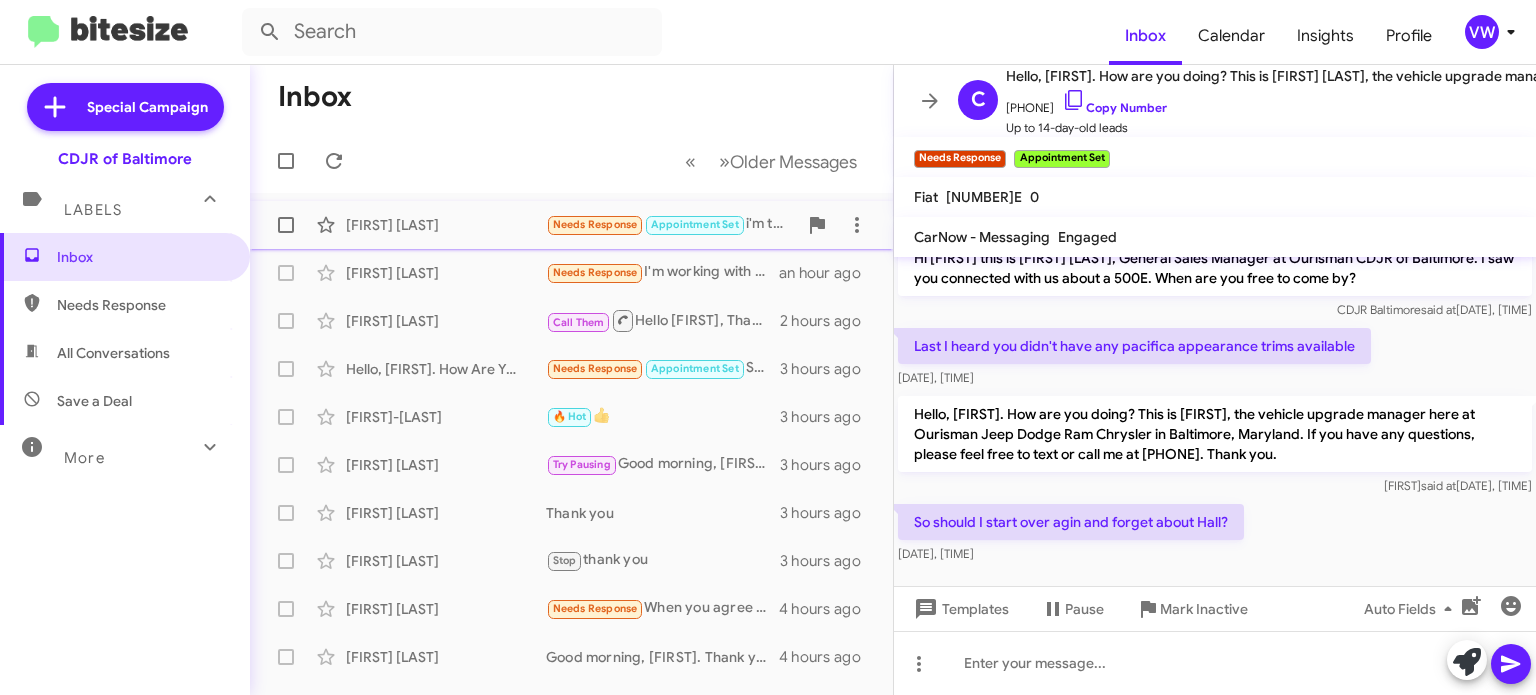 scroll, scrollTop: 0, scrollLeft: 0, axis: both 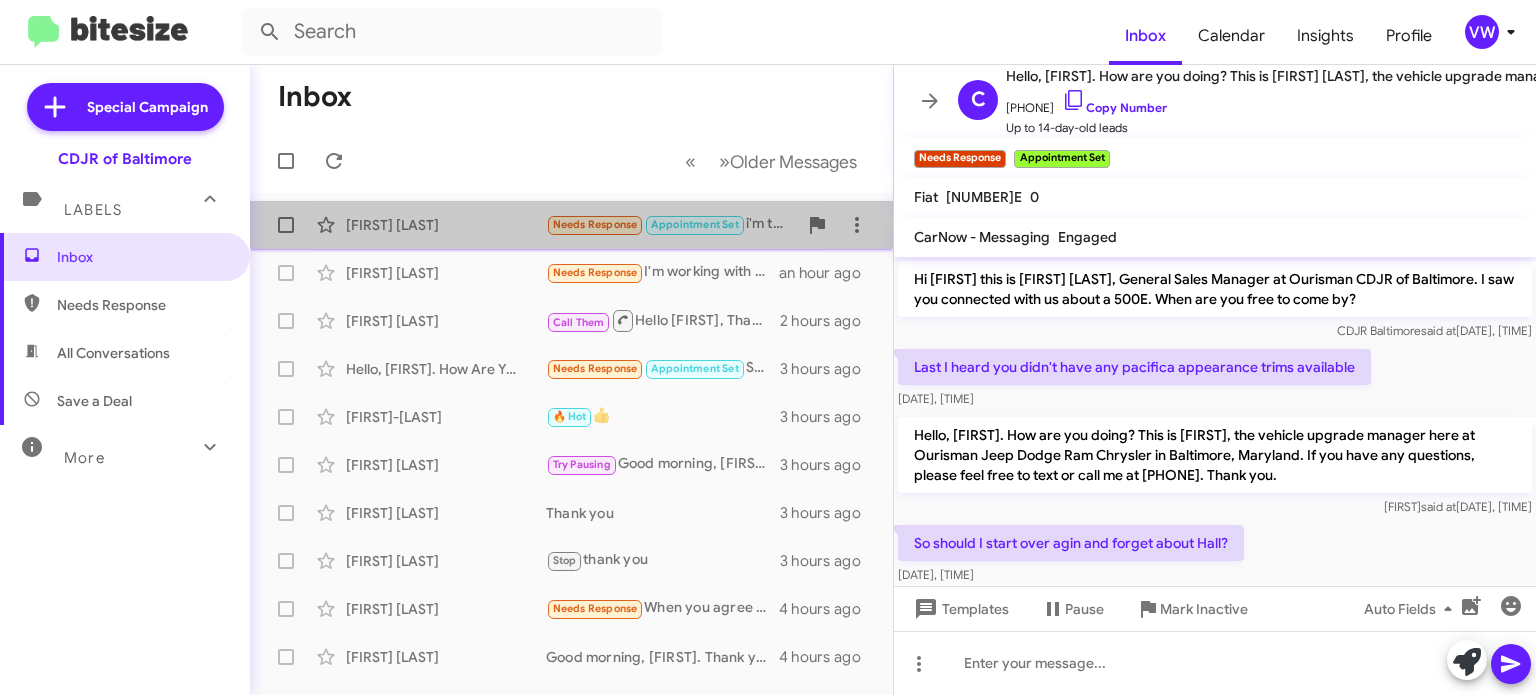 click on "Eleanor Vanblargan" 